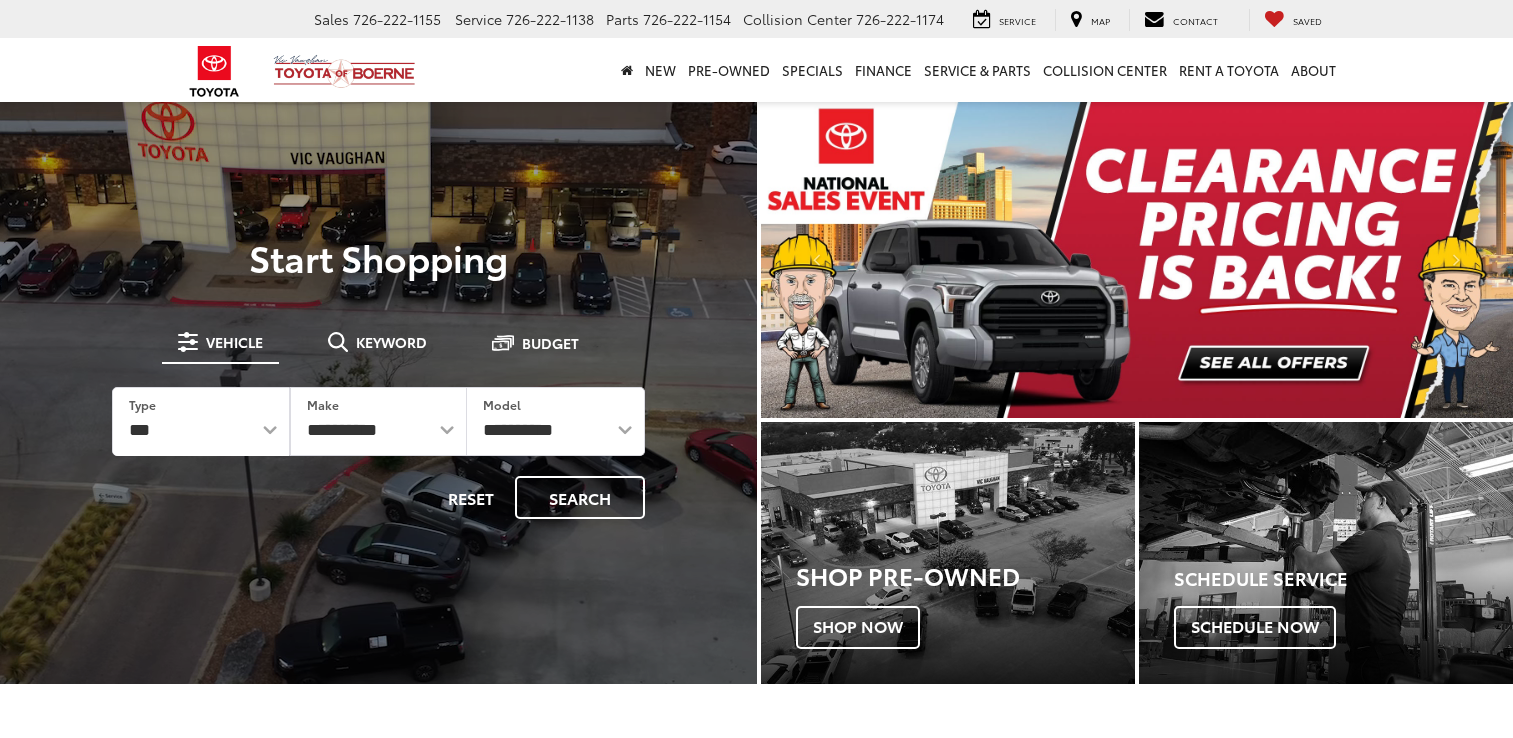 scroll, scrollTop: 0, scrollLeft: 0, axis: both 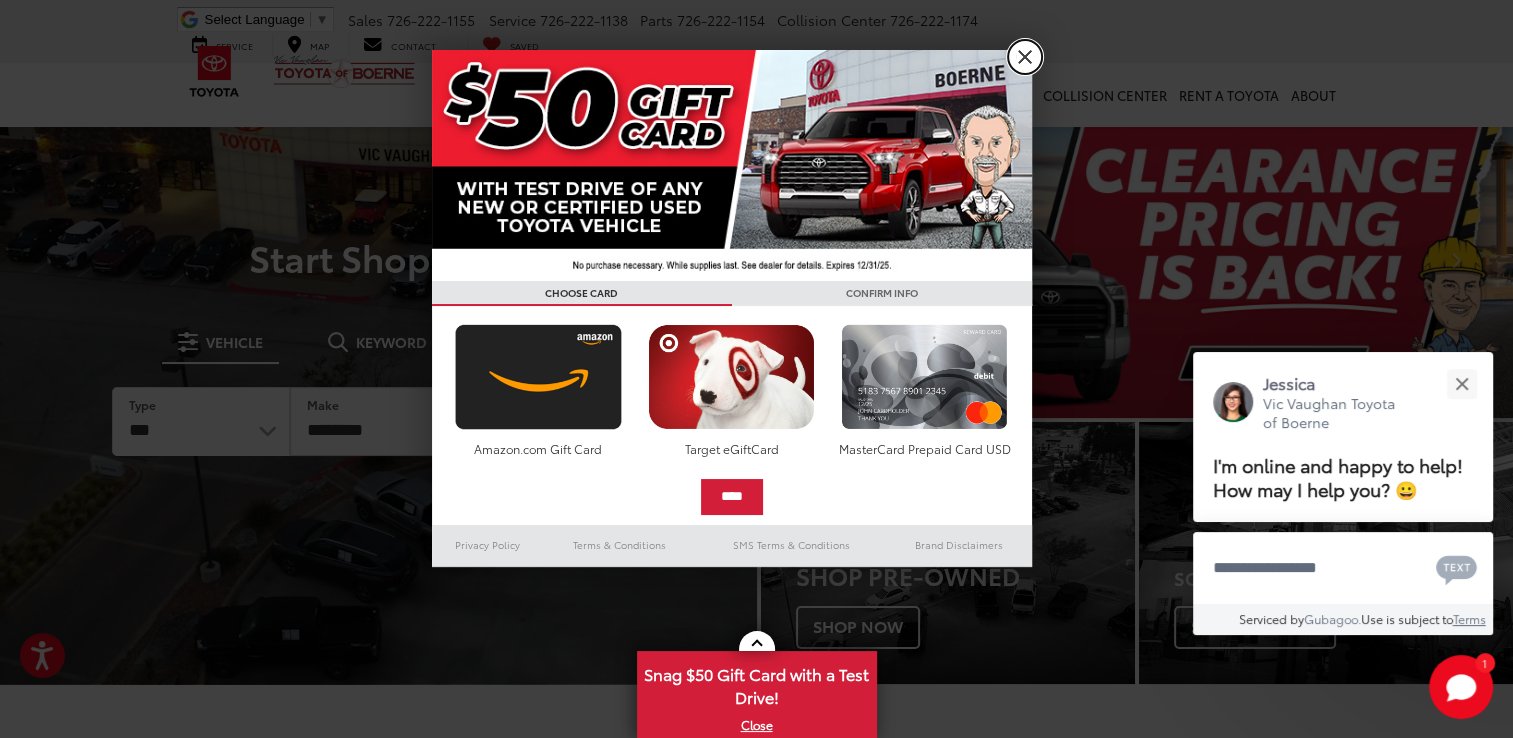 click on "X" at bounding box center [1025, 57] 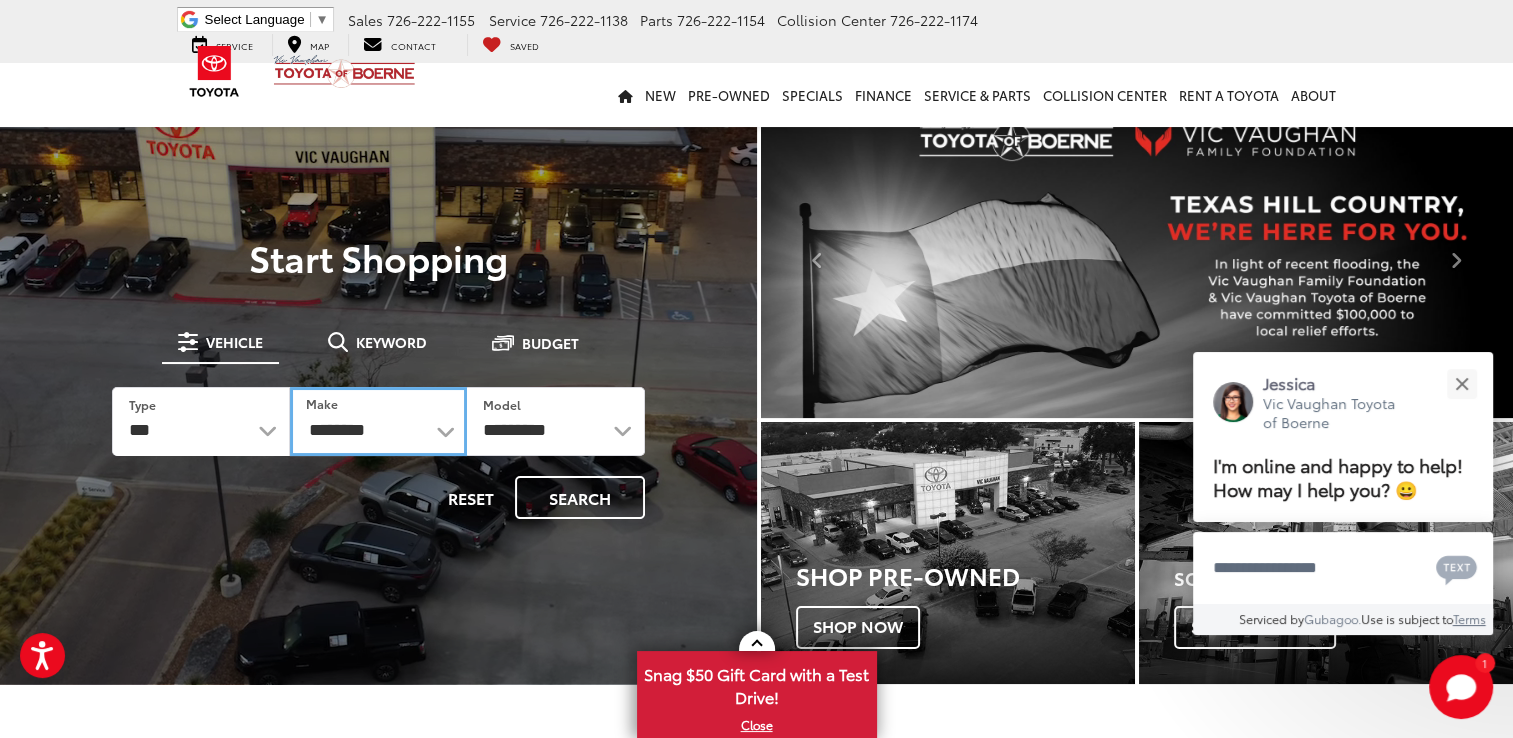 click on "**********" at bounding box center (378, 421) 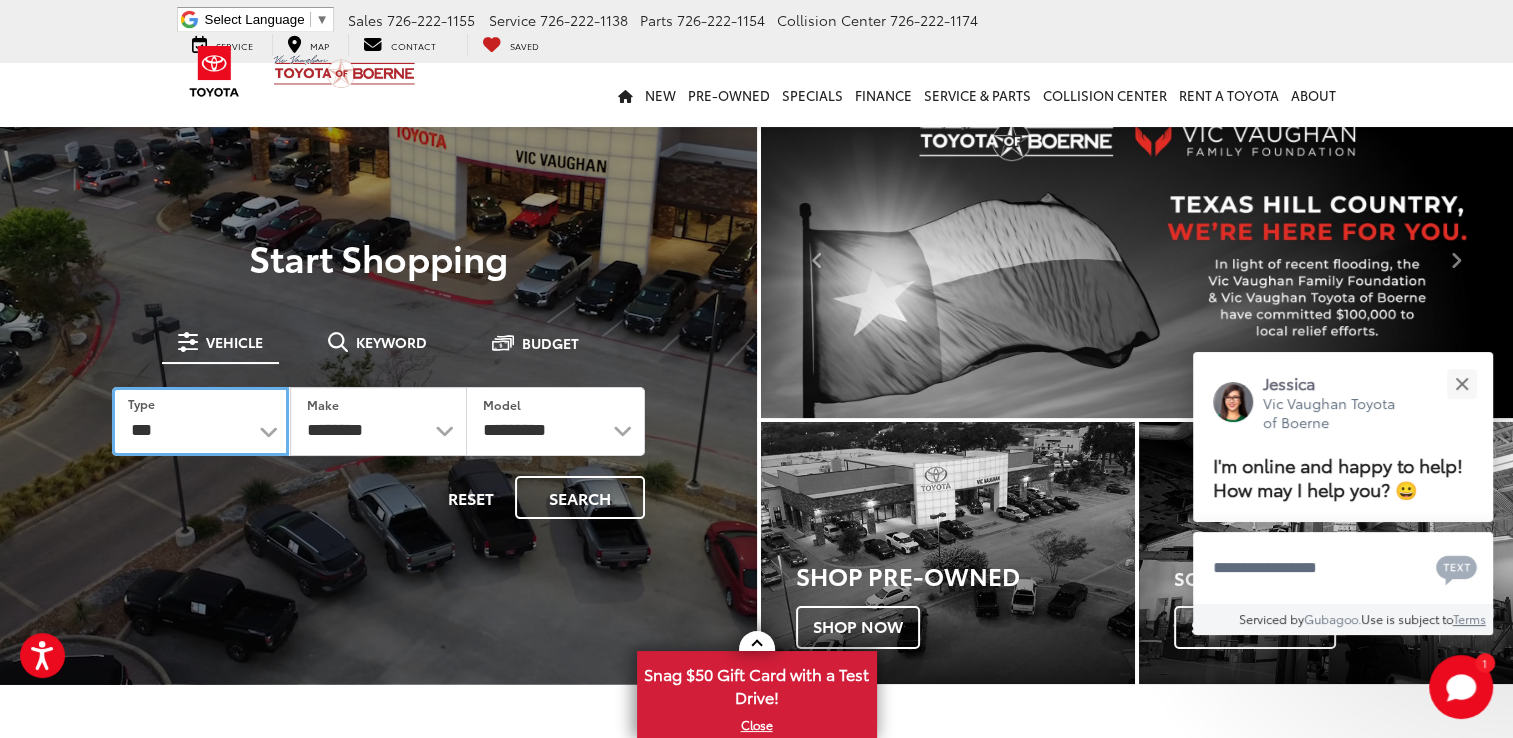 click on "***
***
****
*********" at bounding box center (200, 421) 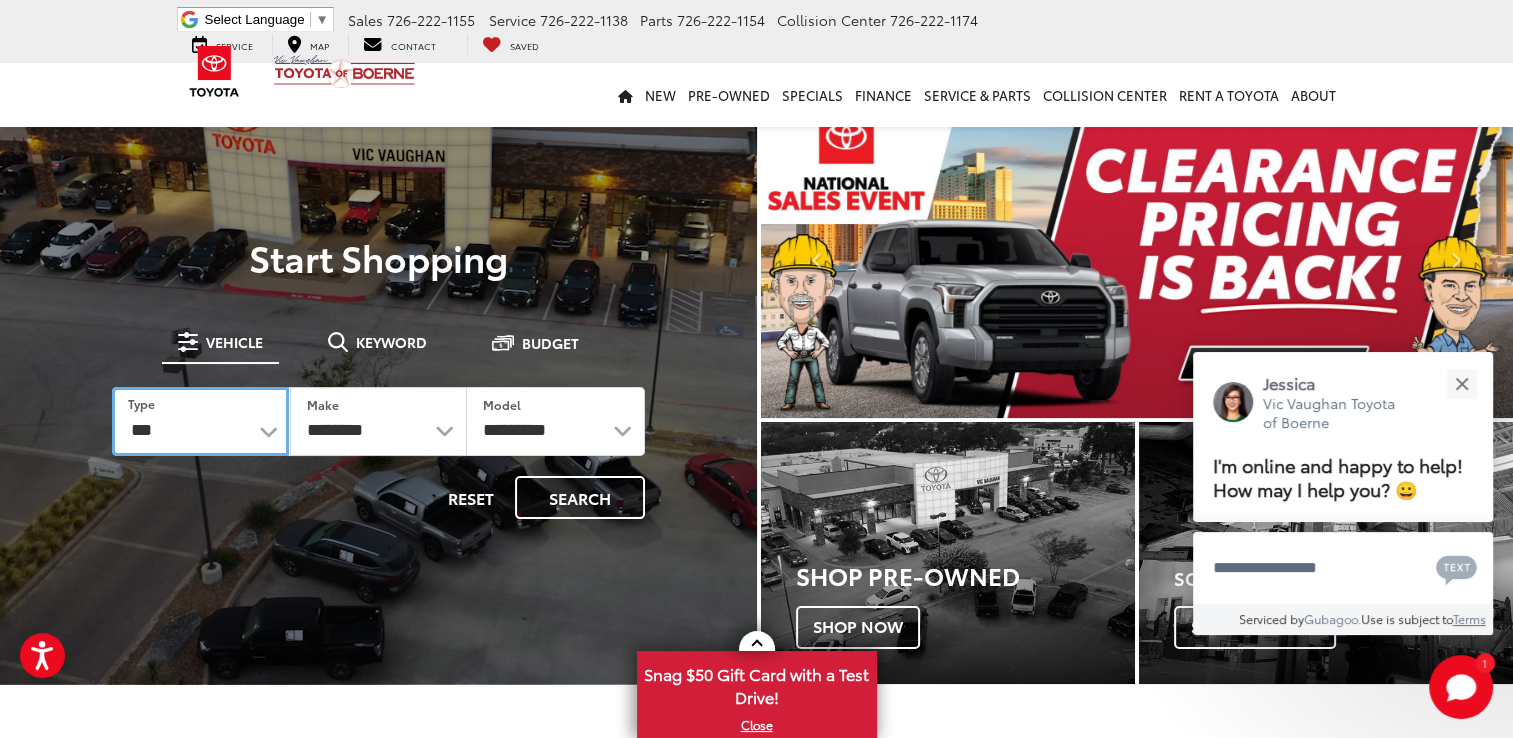 select on "******" 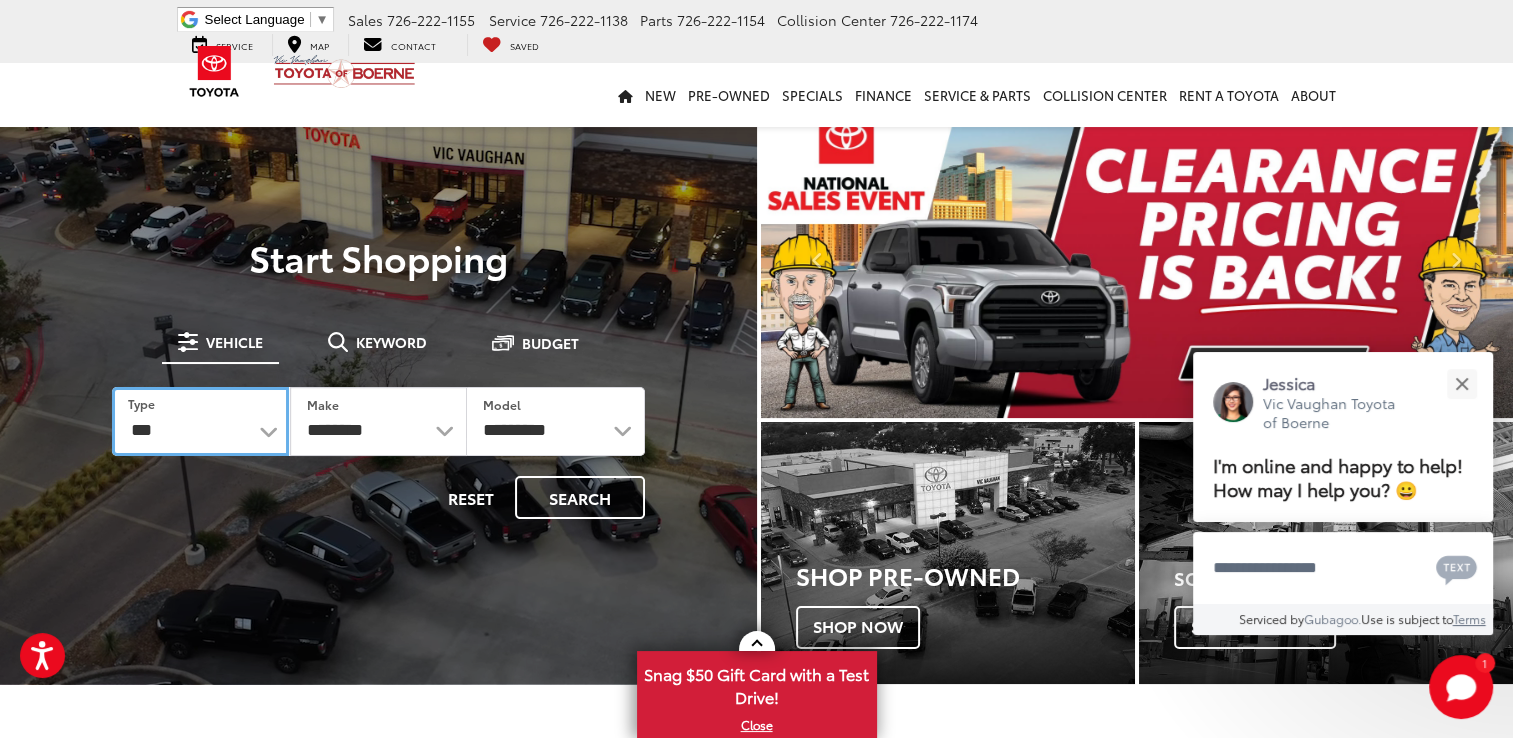 click on "***
***
****
*********" at bounding box center [200, 421] 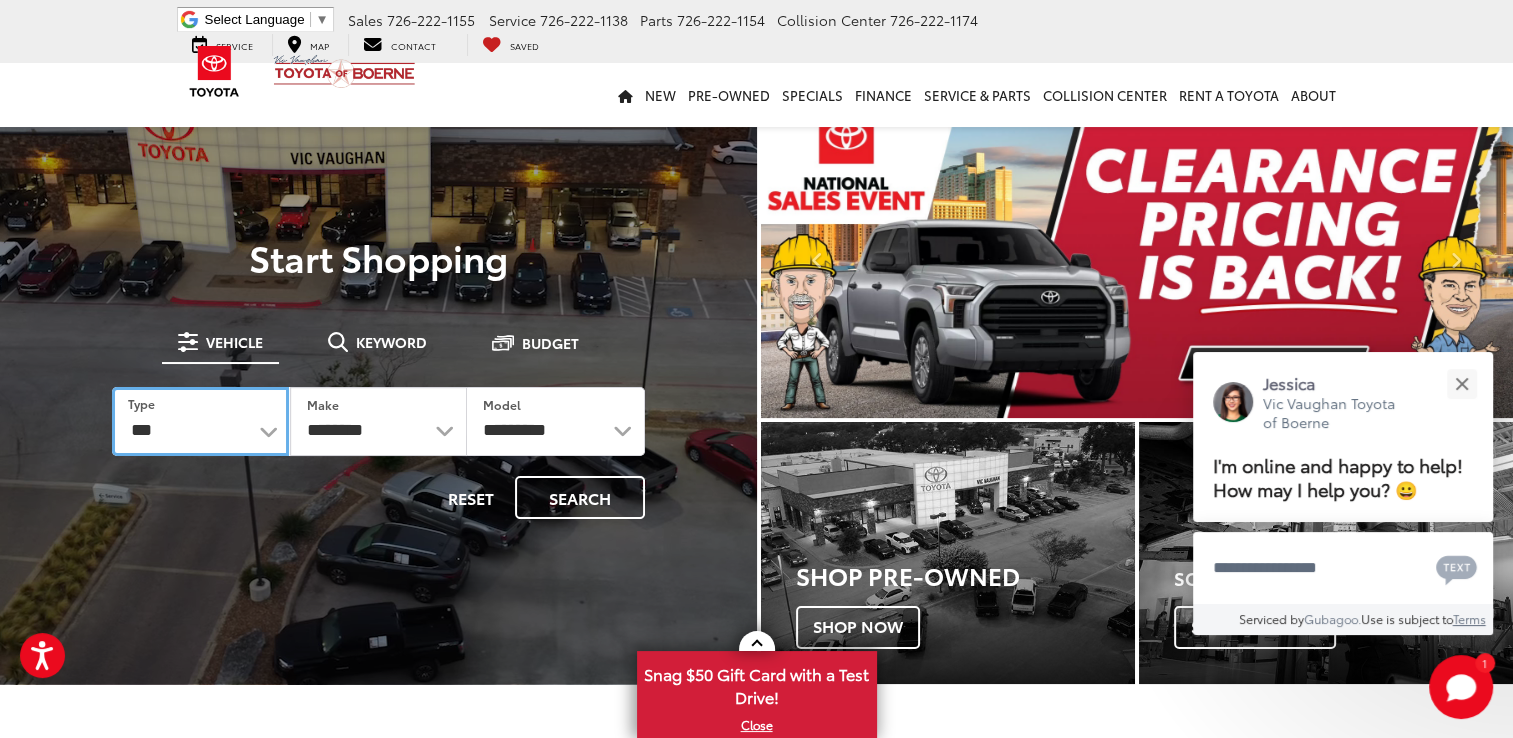 select on "******" 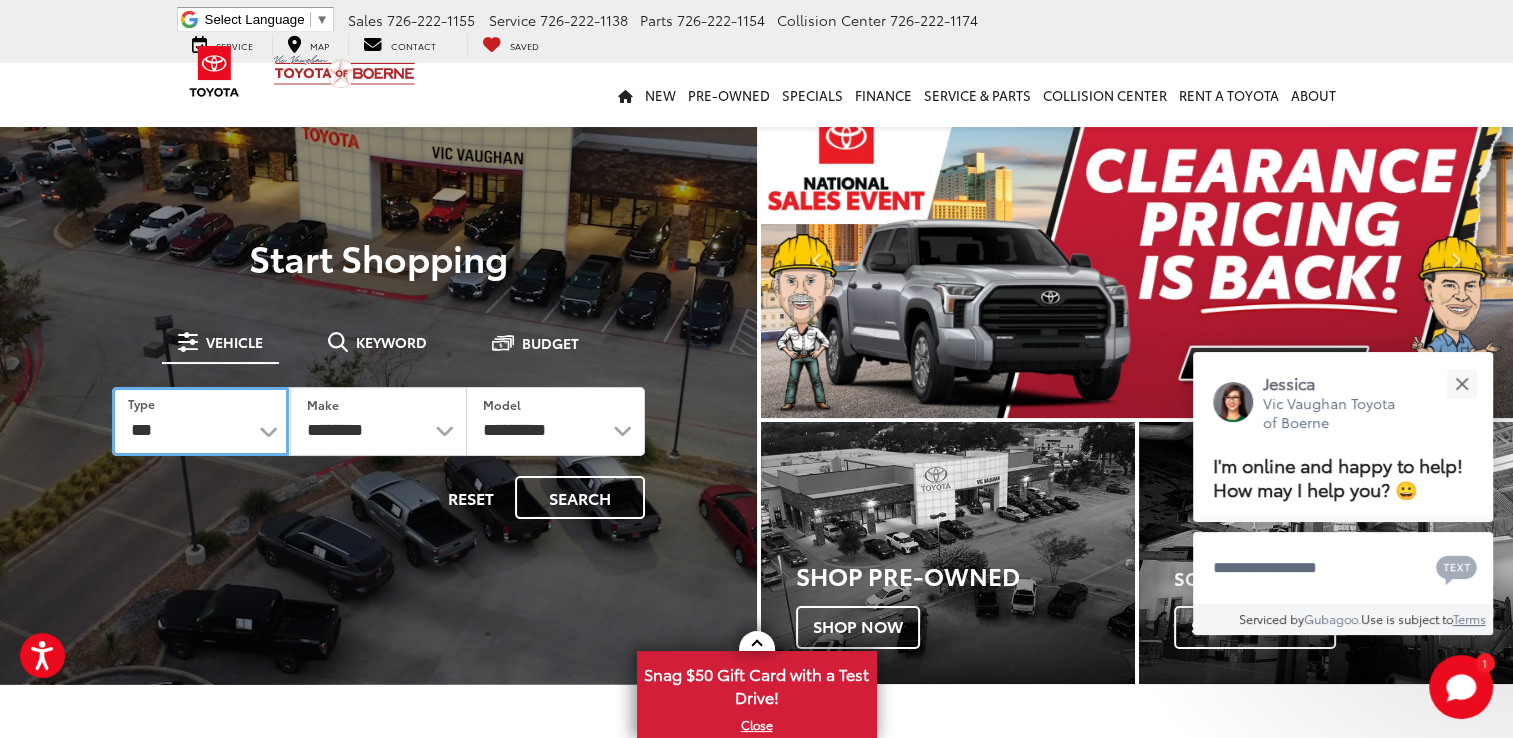select 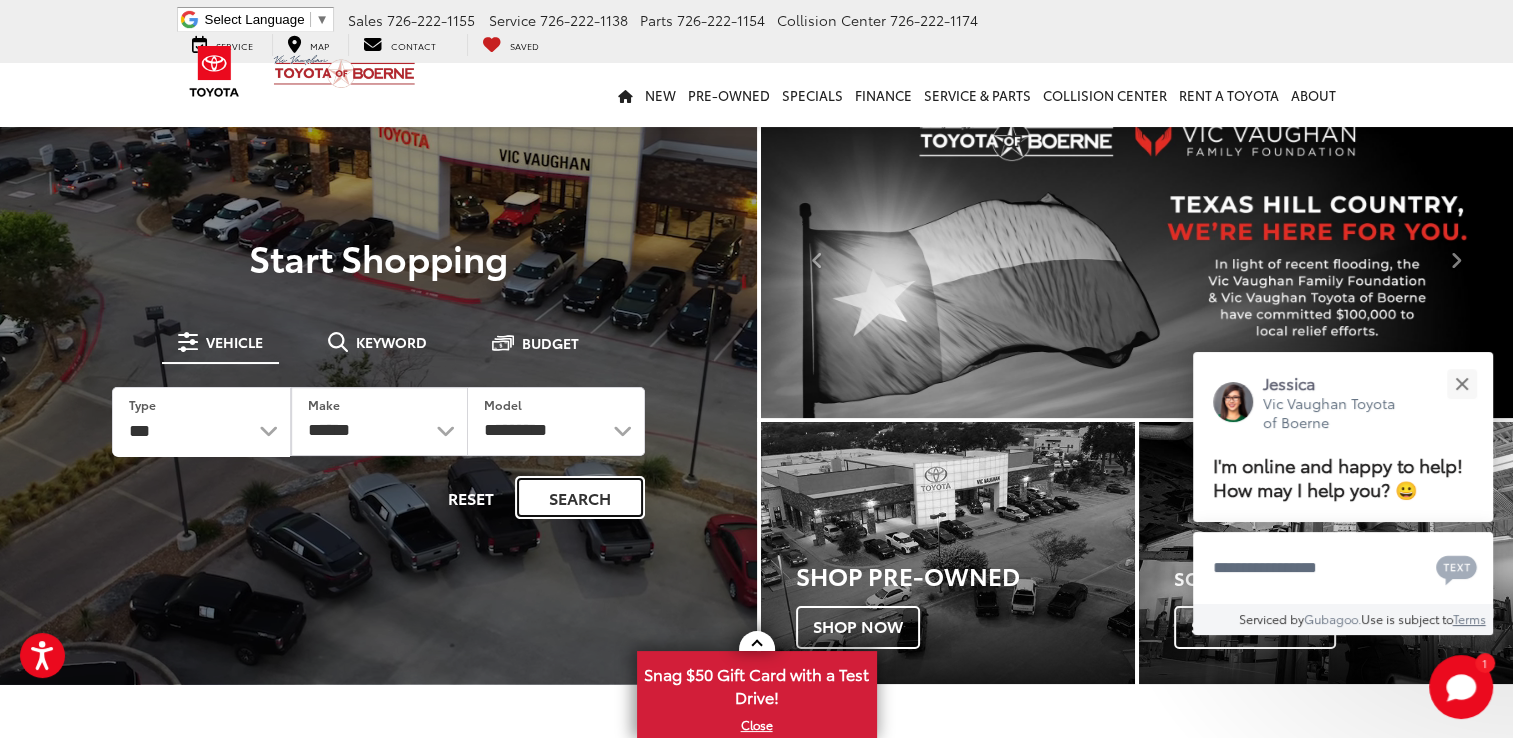 click on "Search" at bounding box center (580, 497) 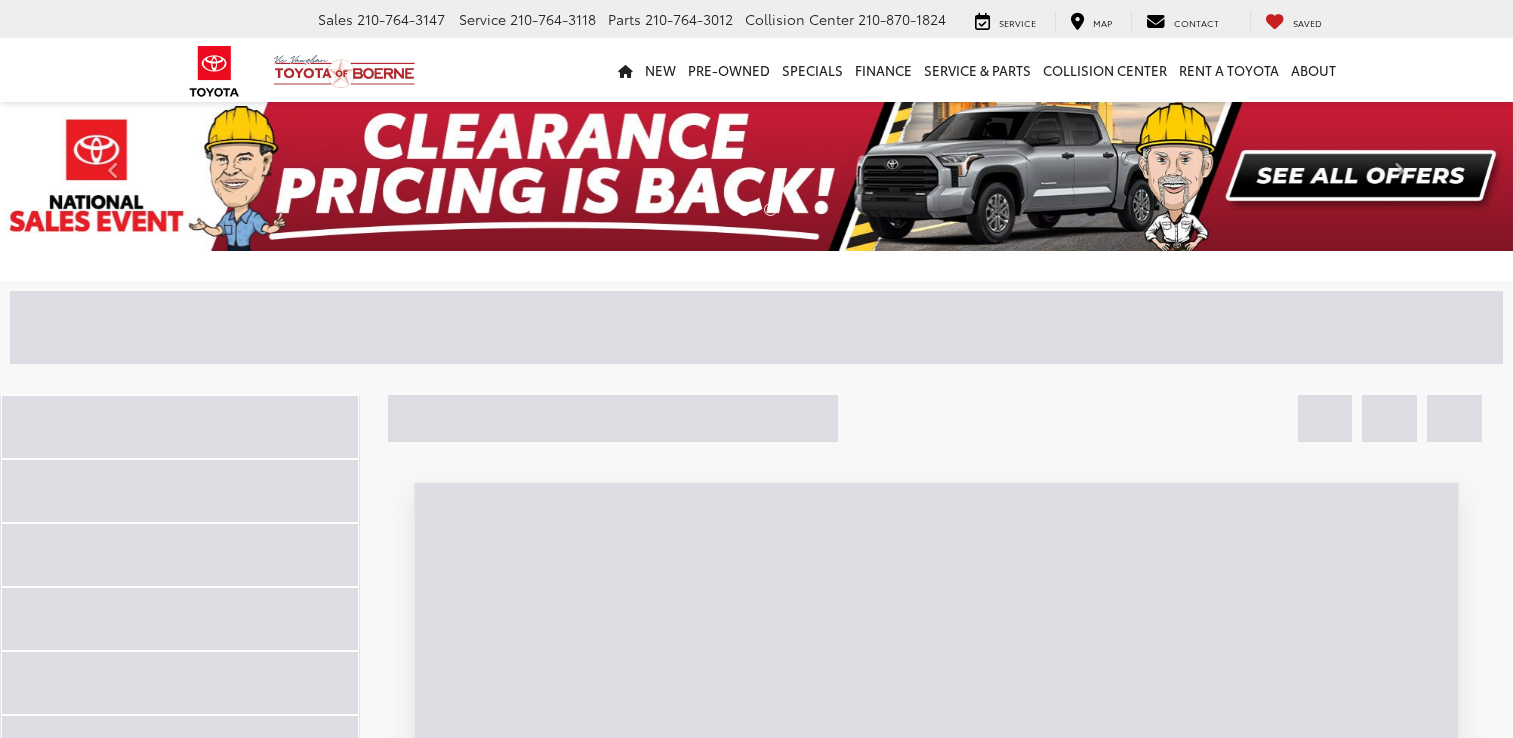scroll, scrollTop: 0, scrollLeft: 0, axis: both 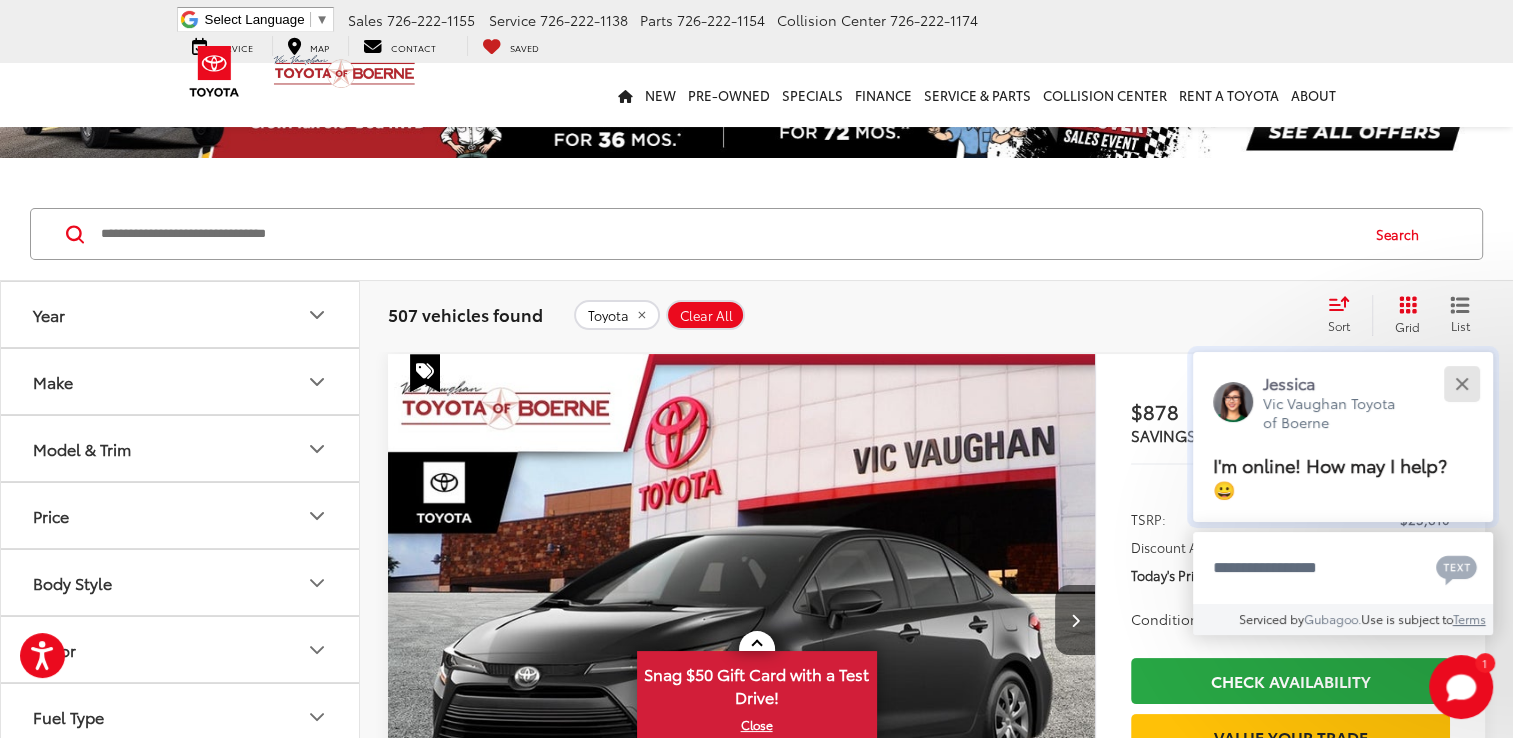 click at bounding box center (1461, 383) 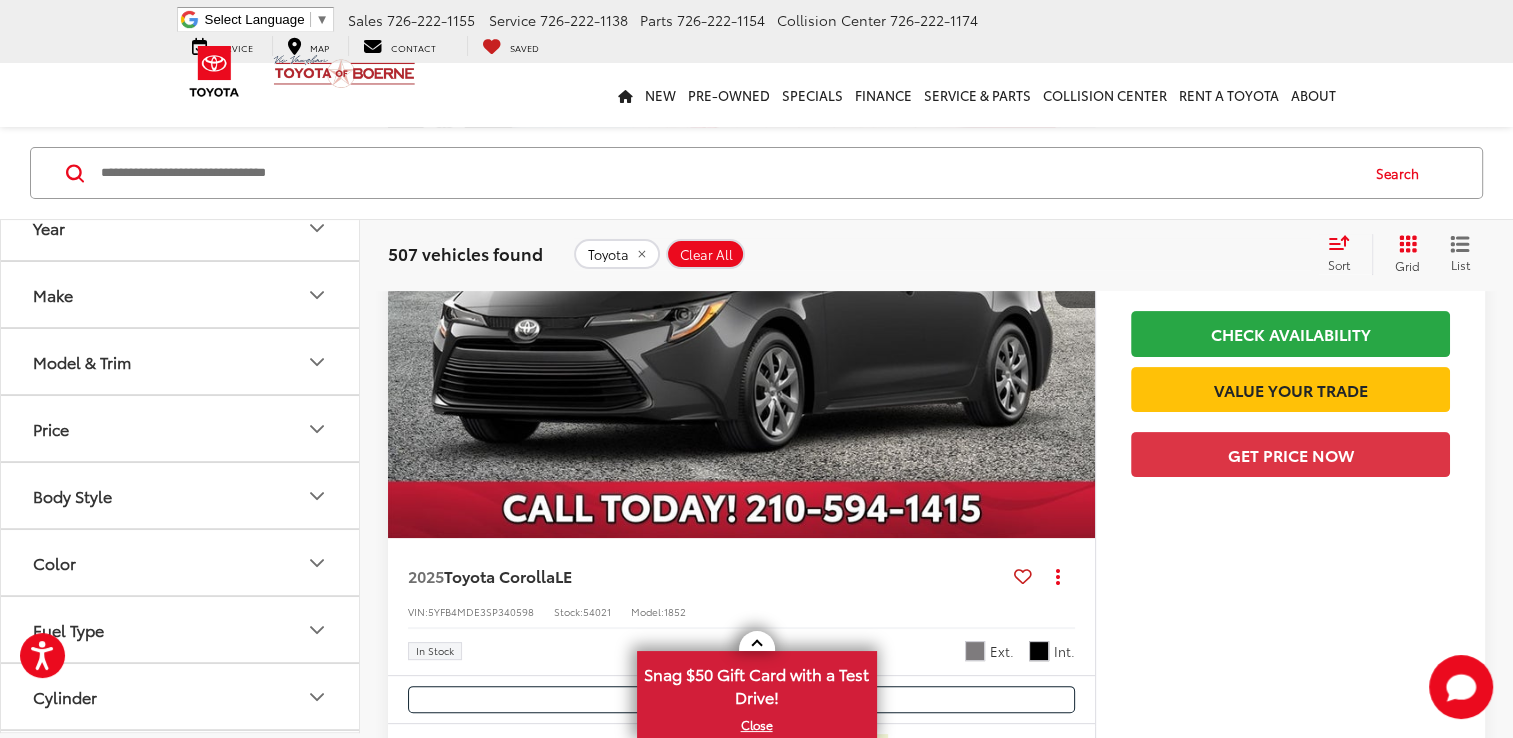 scroll, scrollTop: 466, scrollLeft: 0, axis: vertical 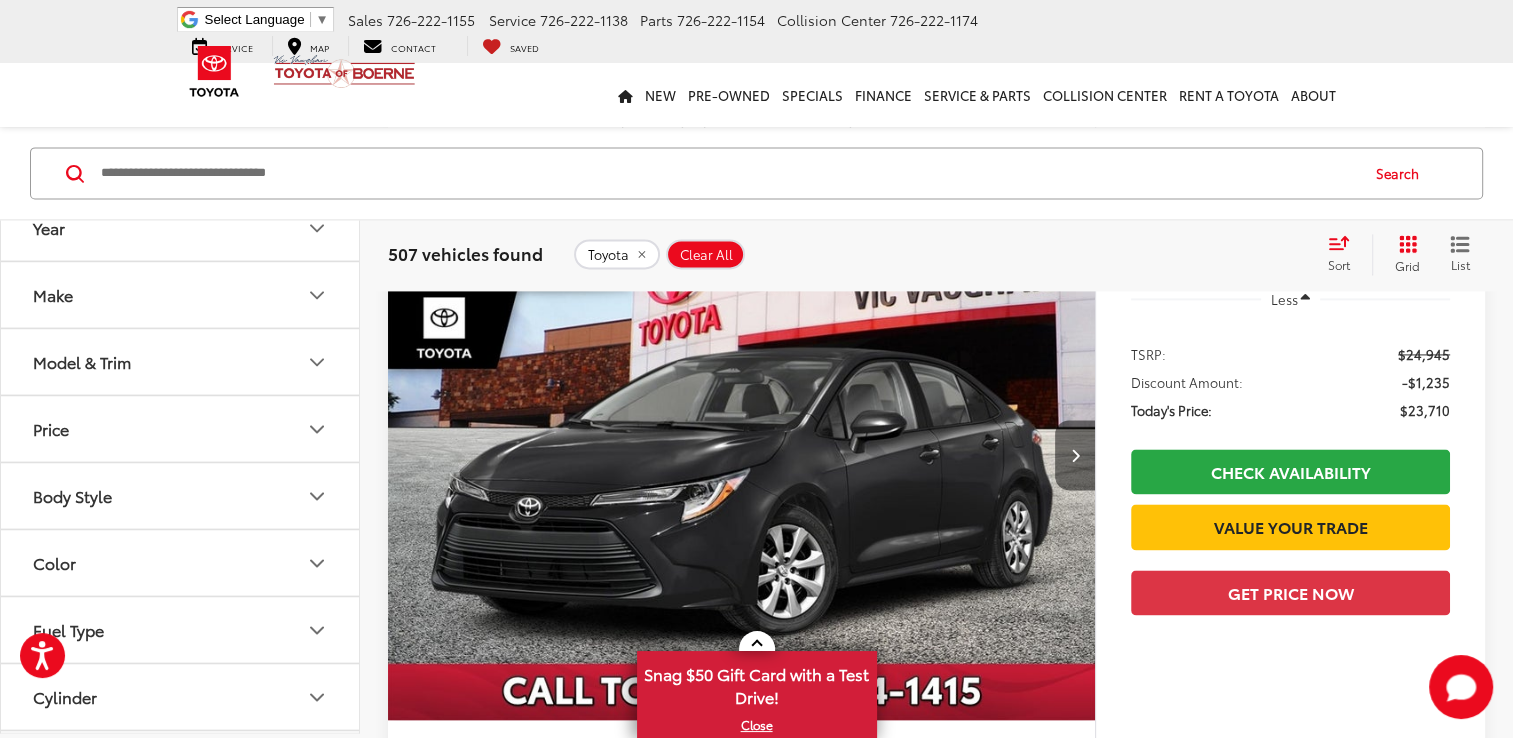 click at bounding box center (1075, 455) 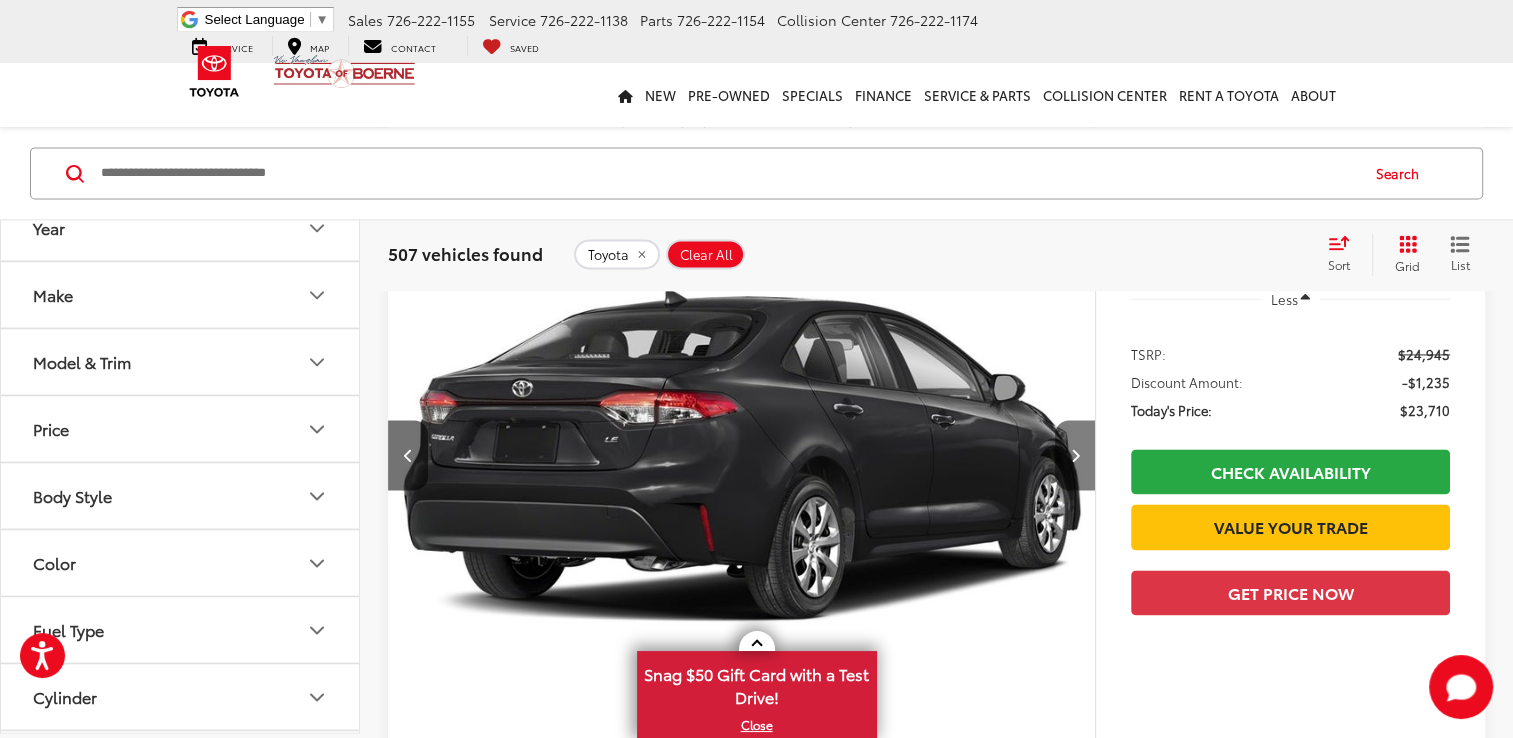 click at bounding box center (1075, 455) 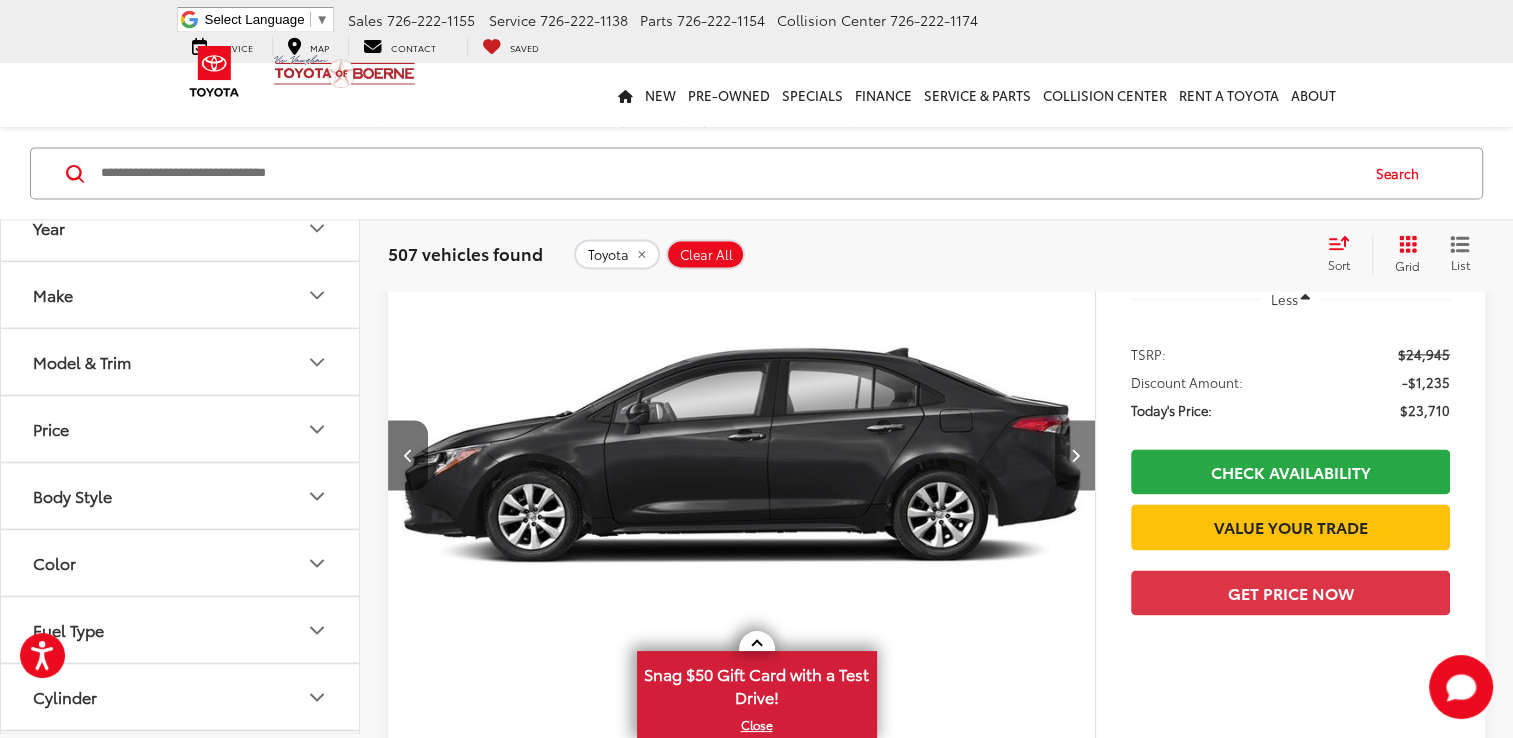 click at bounding box center (1075, 455) 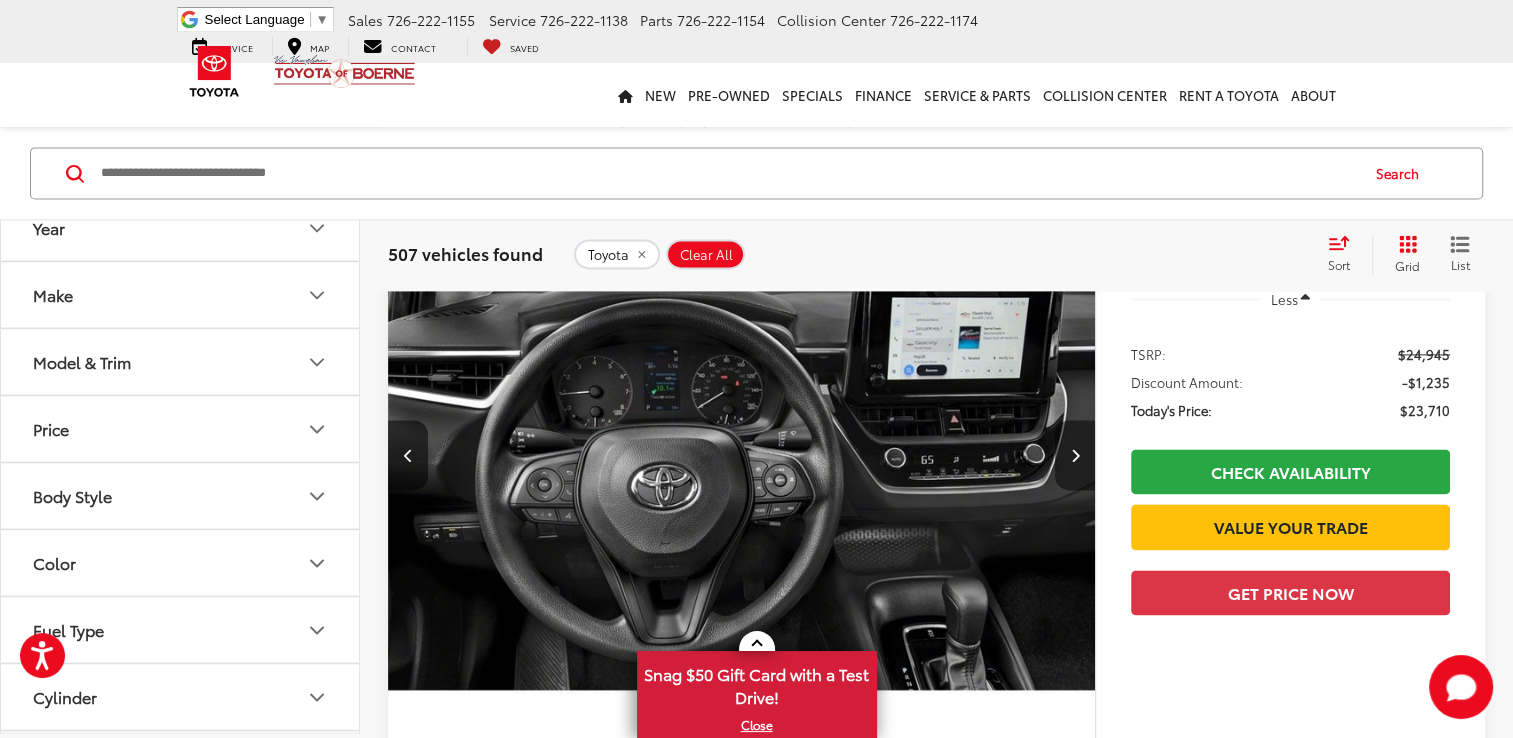 click at bounding box center [1075, 455] 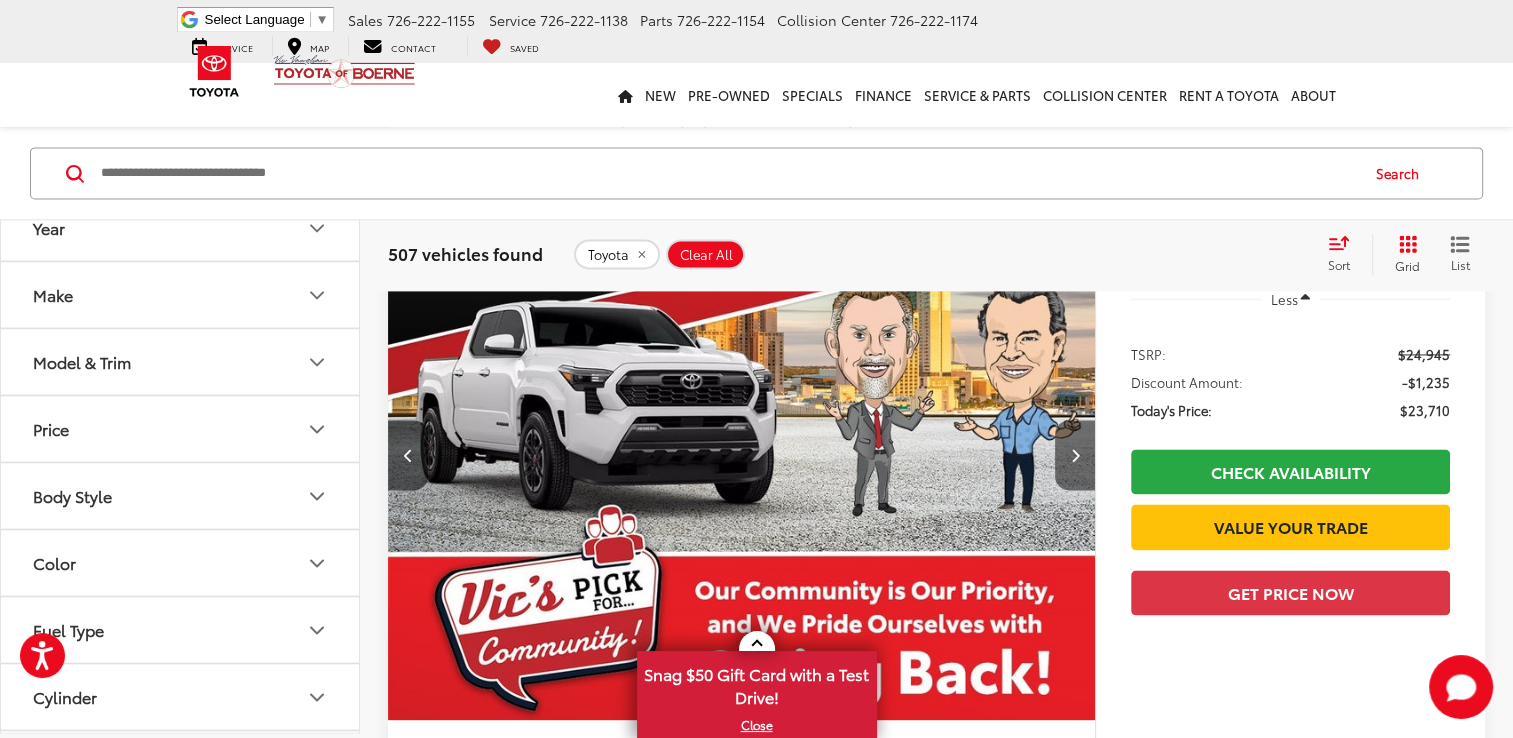 click at bounding box center (1075, 455) 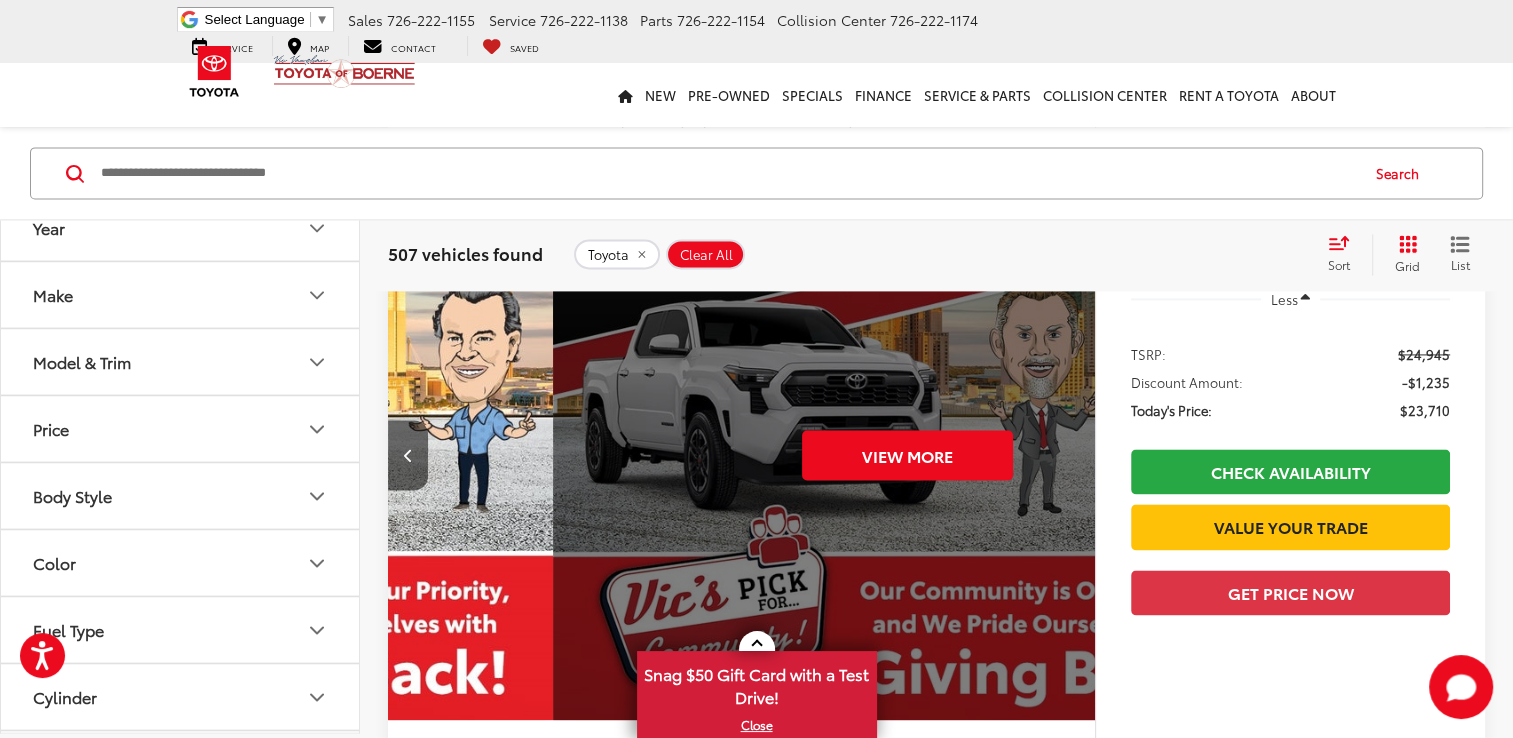 scroll, scrollTop: 0, scrollLeft: 3549, axis: horizontal 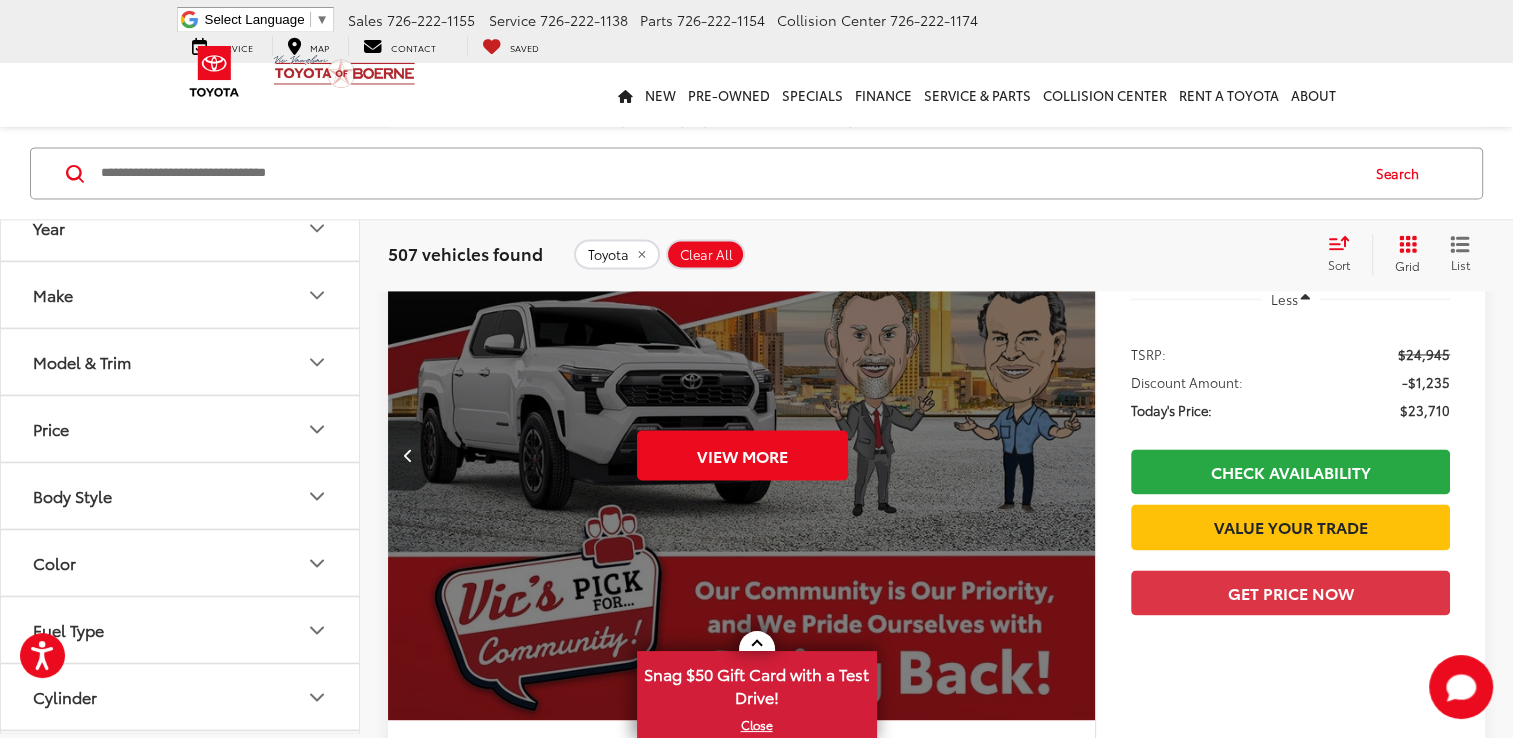click on "View More" at bounding box center (743, 455) 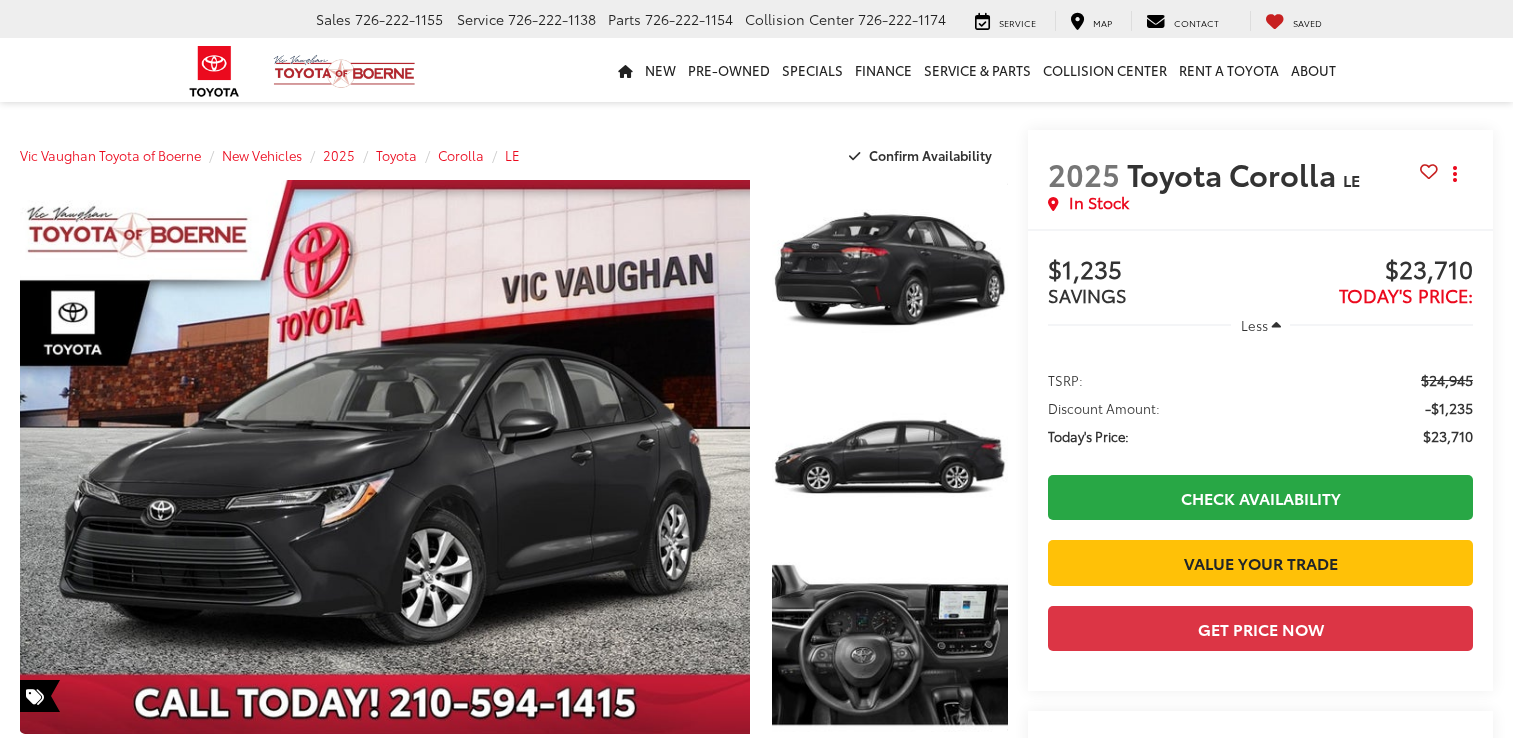 scroll, scrollTop: 0, scrollLeft: 0, axis: both 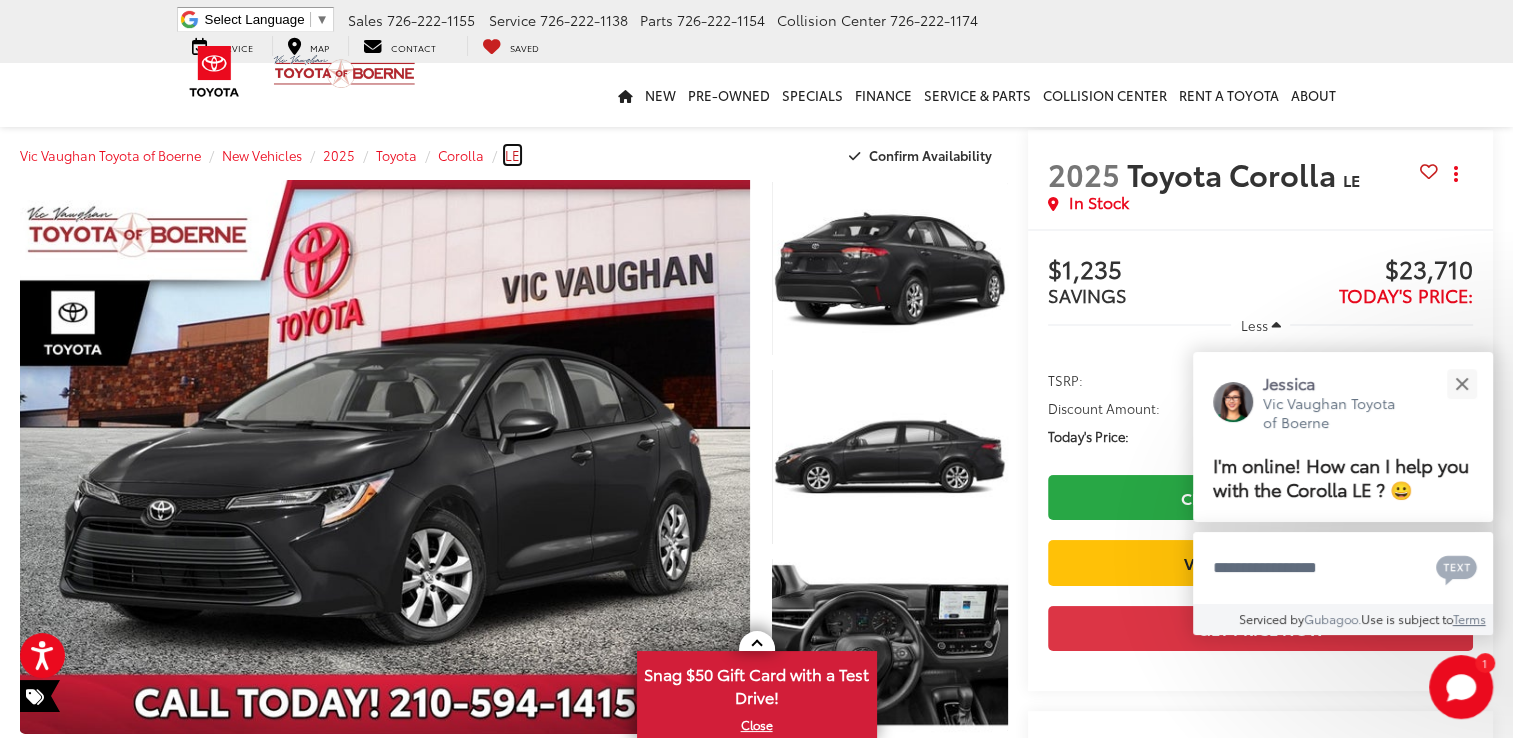 click on "LE" at bounding box center (512, 155) 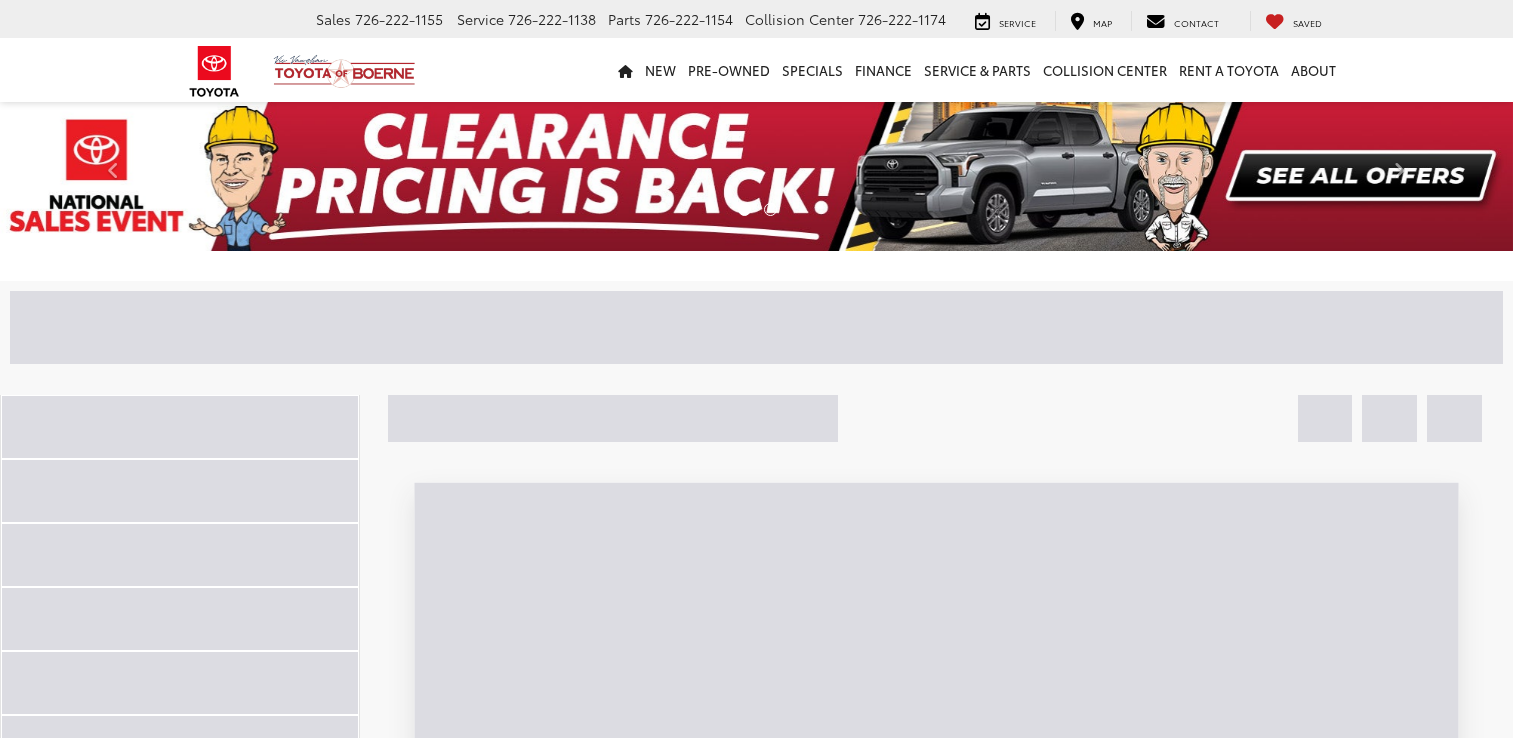 scroll, scrollTop: 0, scrollLeft: 0, axis: both 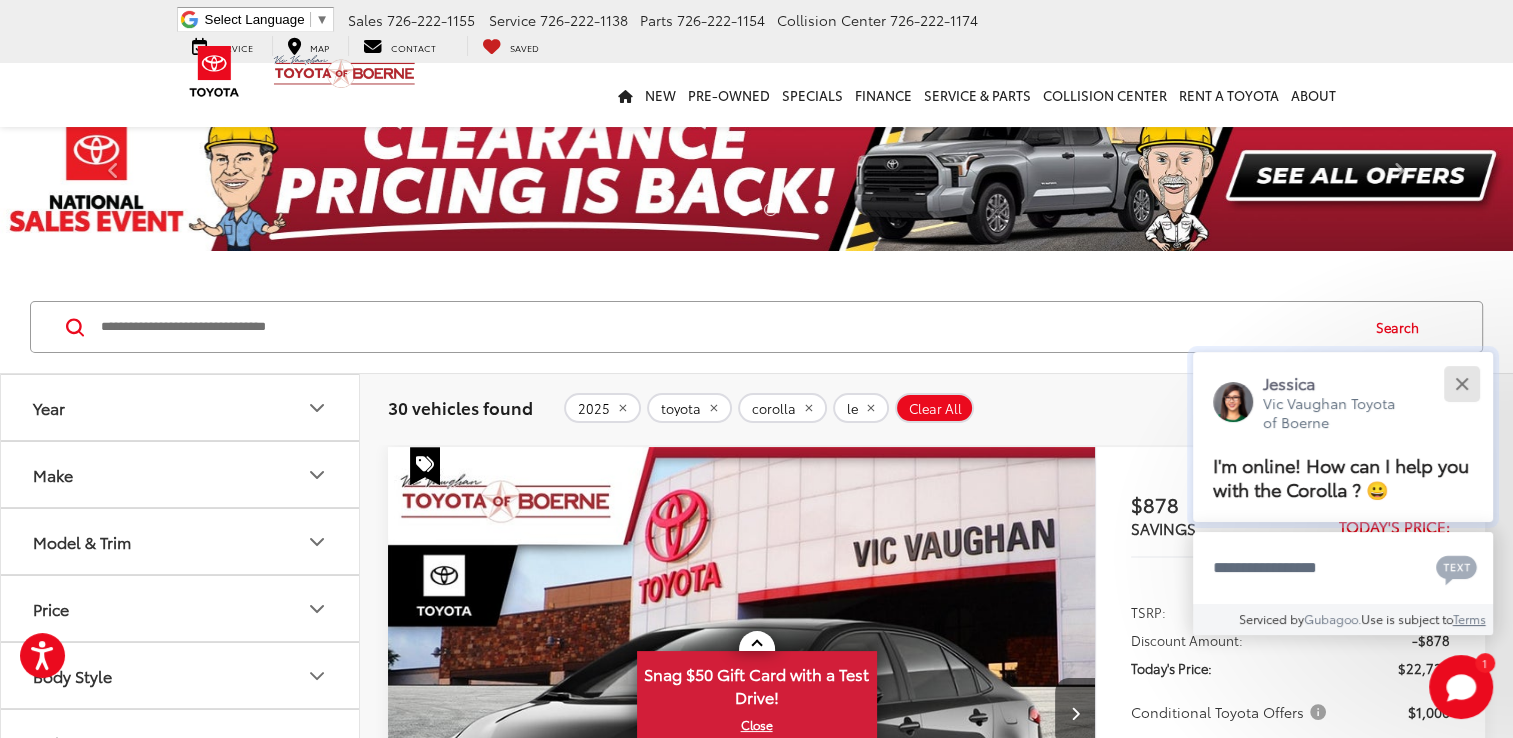 click at bounding box center (1461, 383) 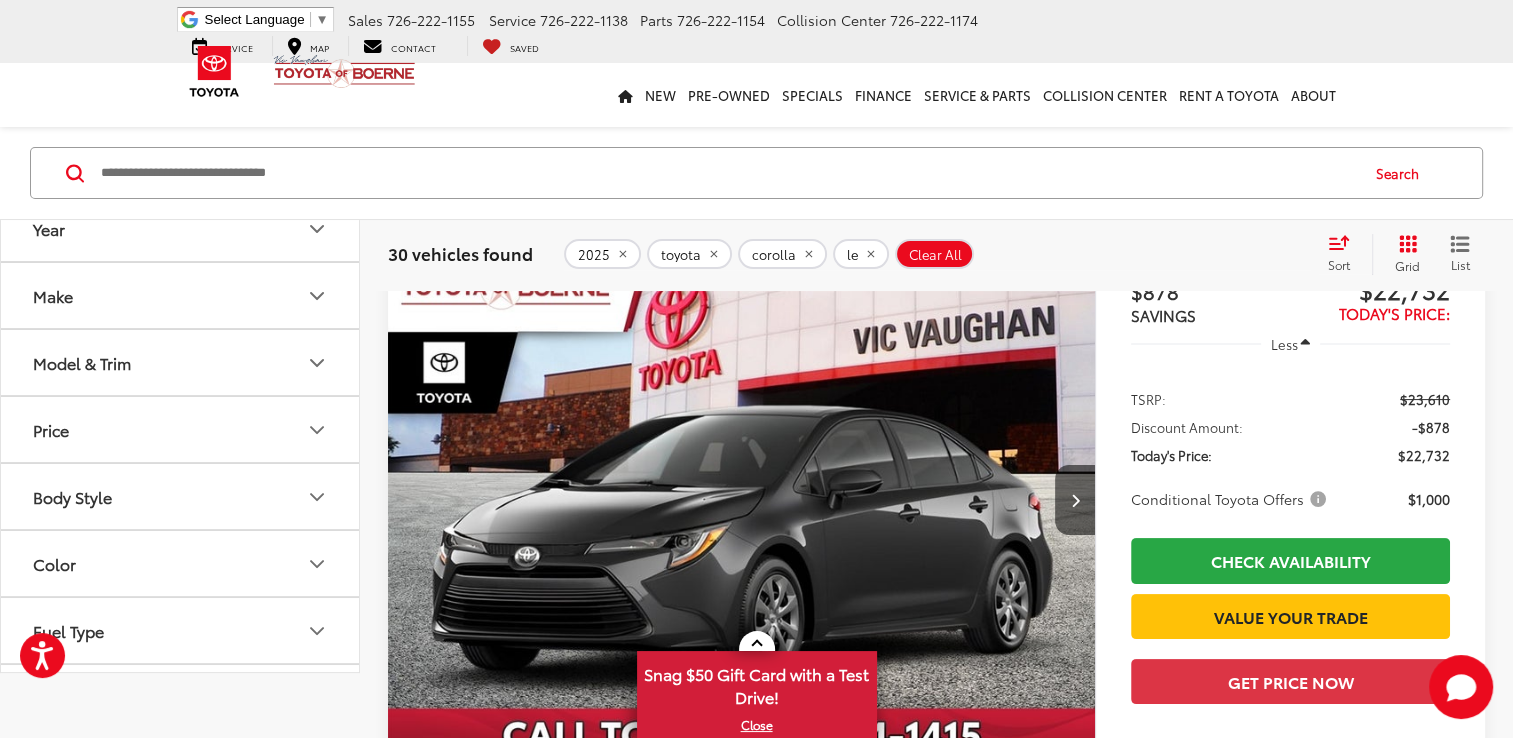scroll, scrollTop: 293, scrollLeft: 0, axis: vertical 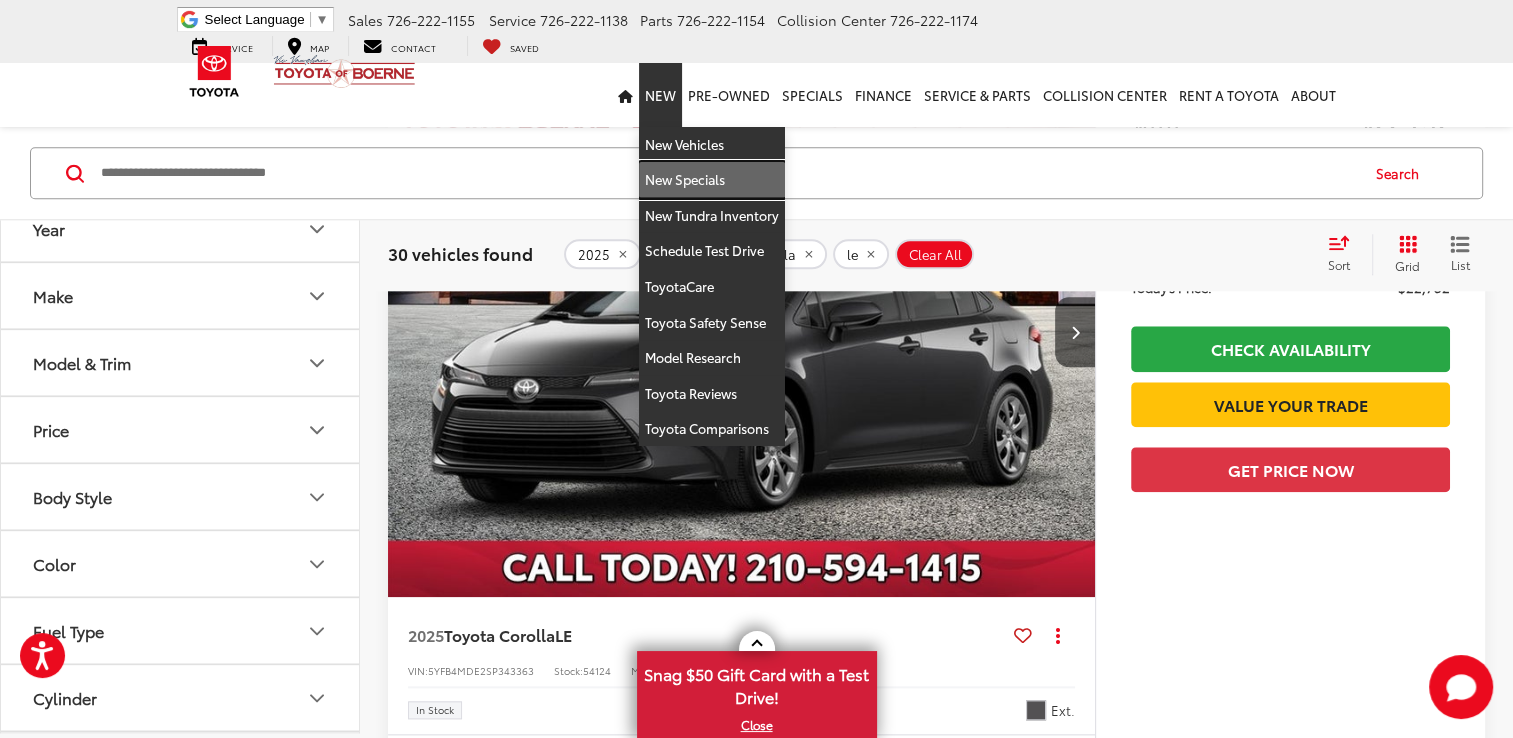 click on "New Specials" at bounding box center [712, 180] 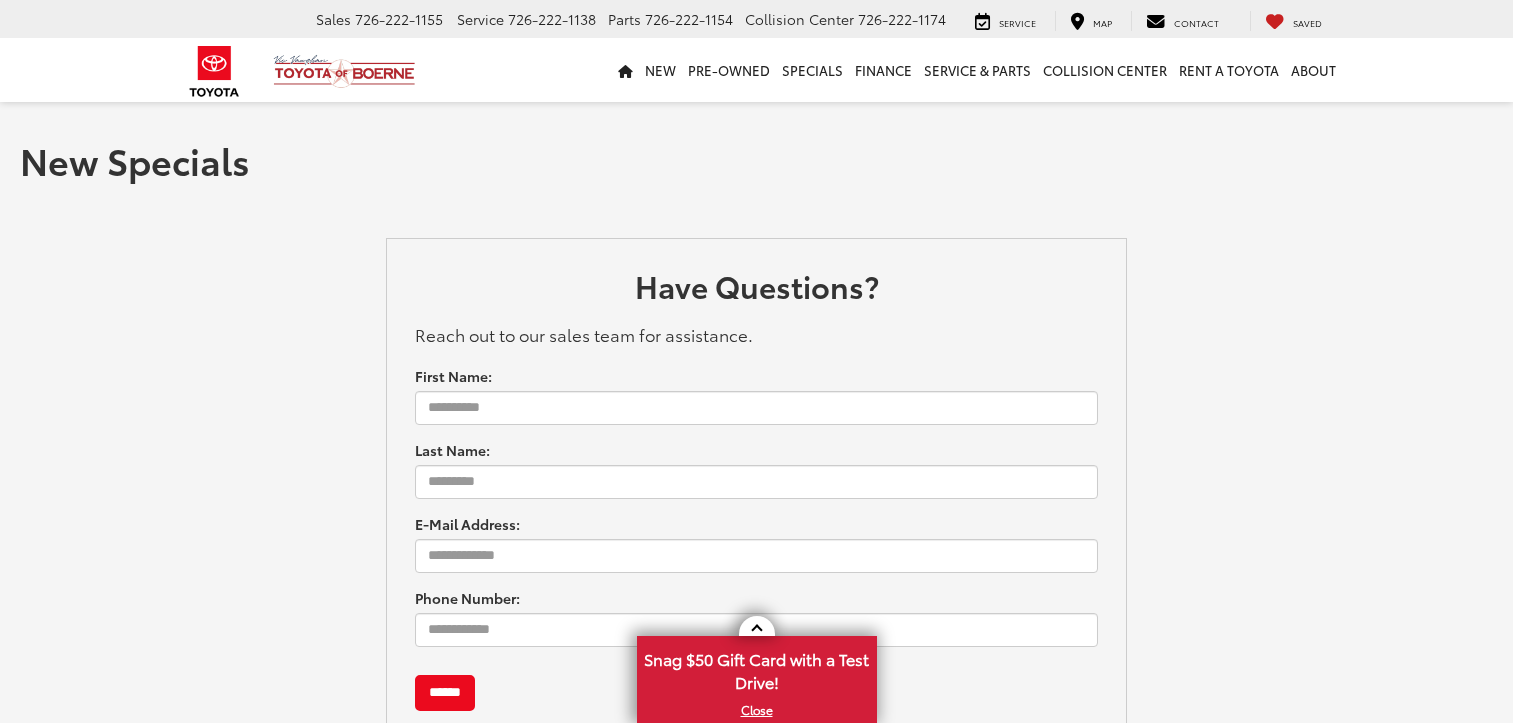 scroll, scrollTop: 0, scrollLeft: 0, axis: both 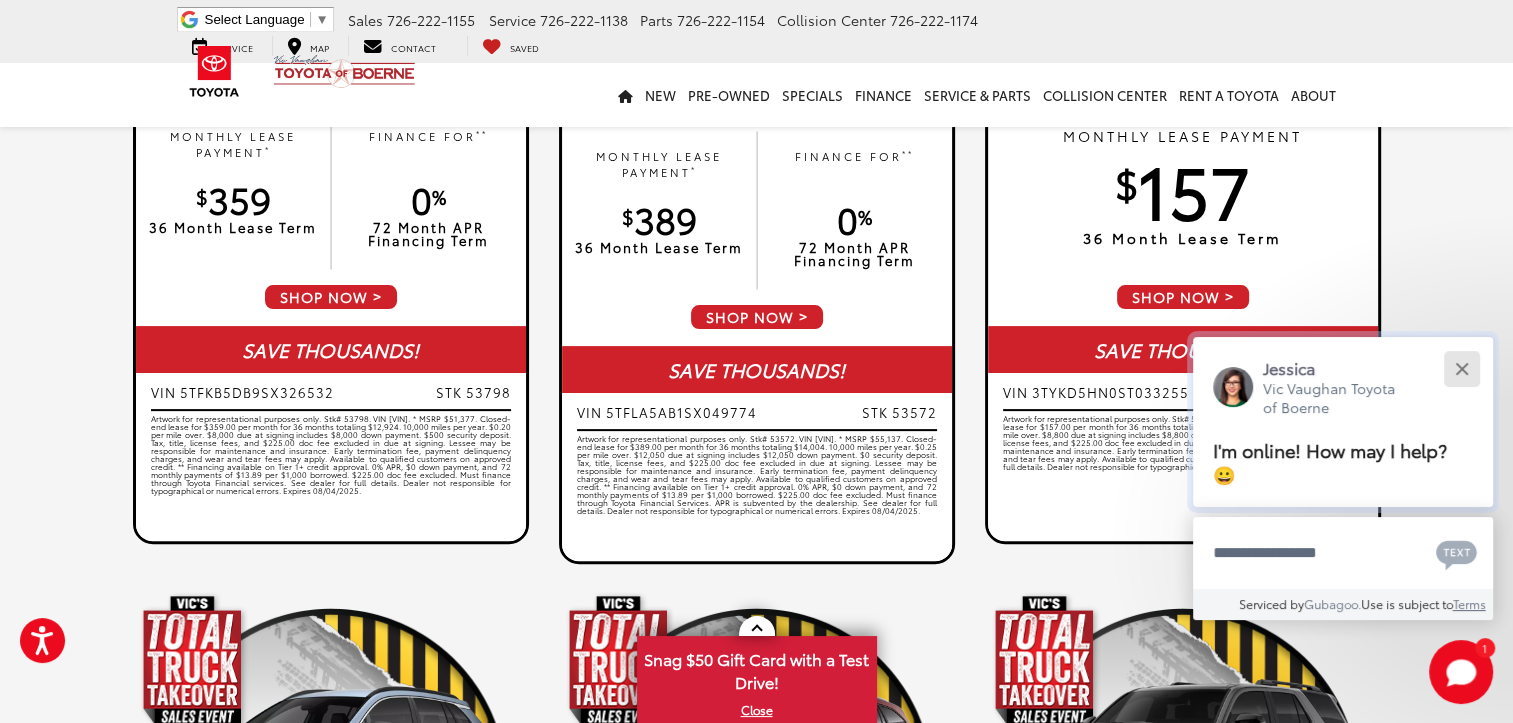click at bounding box center (1461, 368) 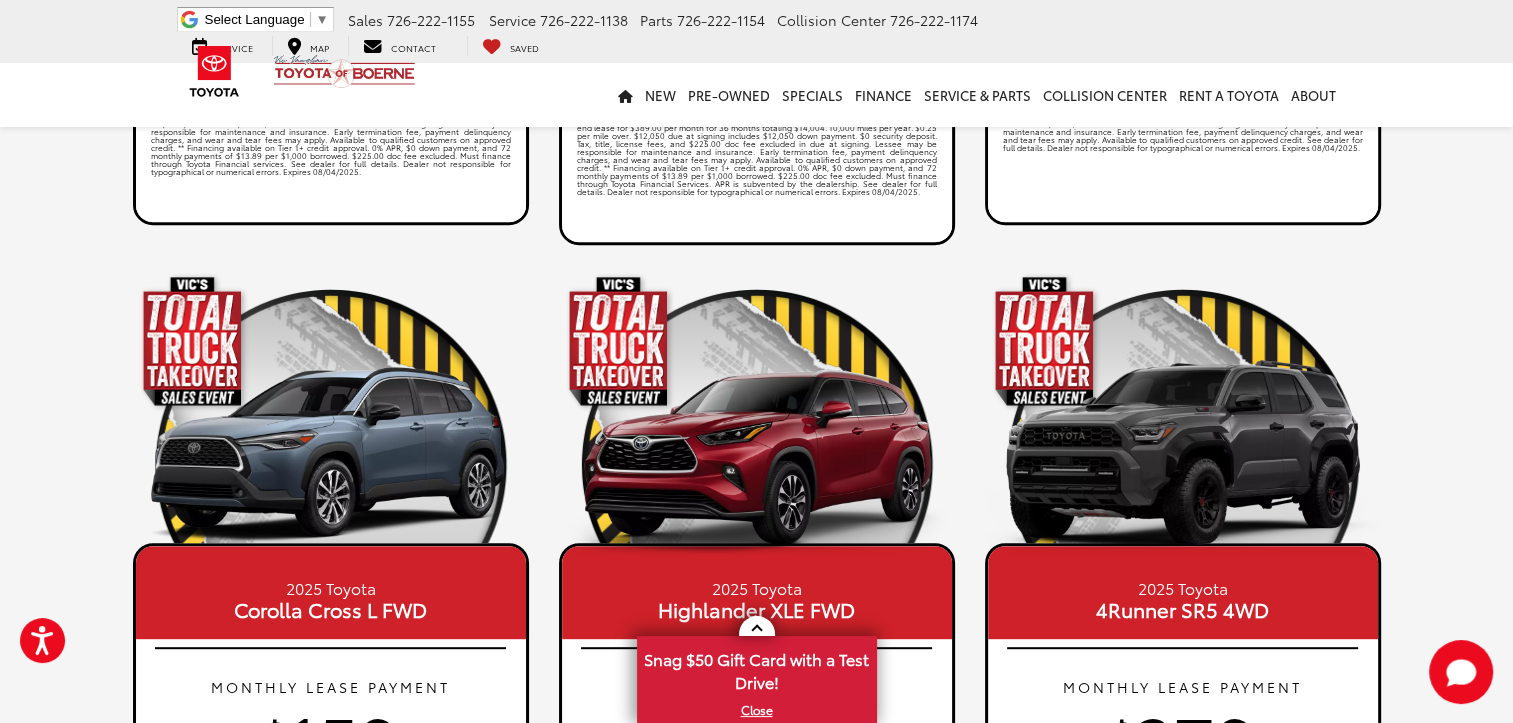 scroll, scrollTop: 826, scrollLeft: 0, axis: vertical 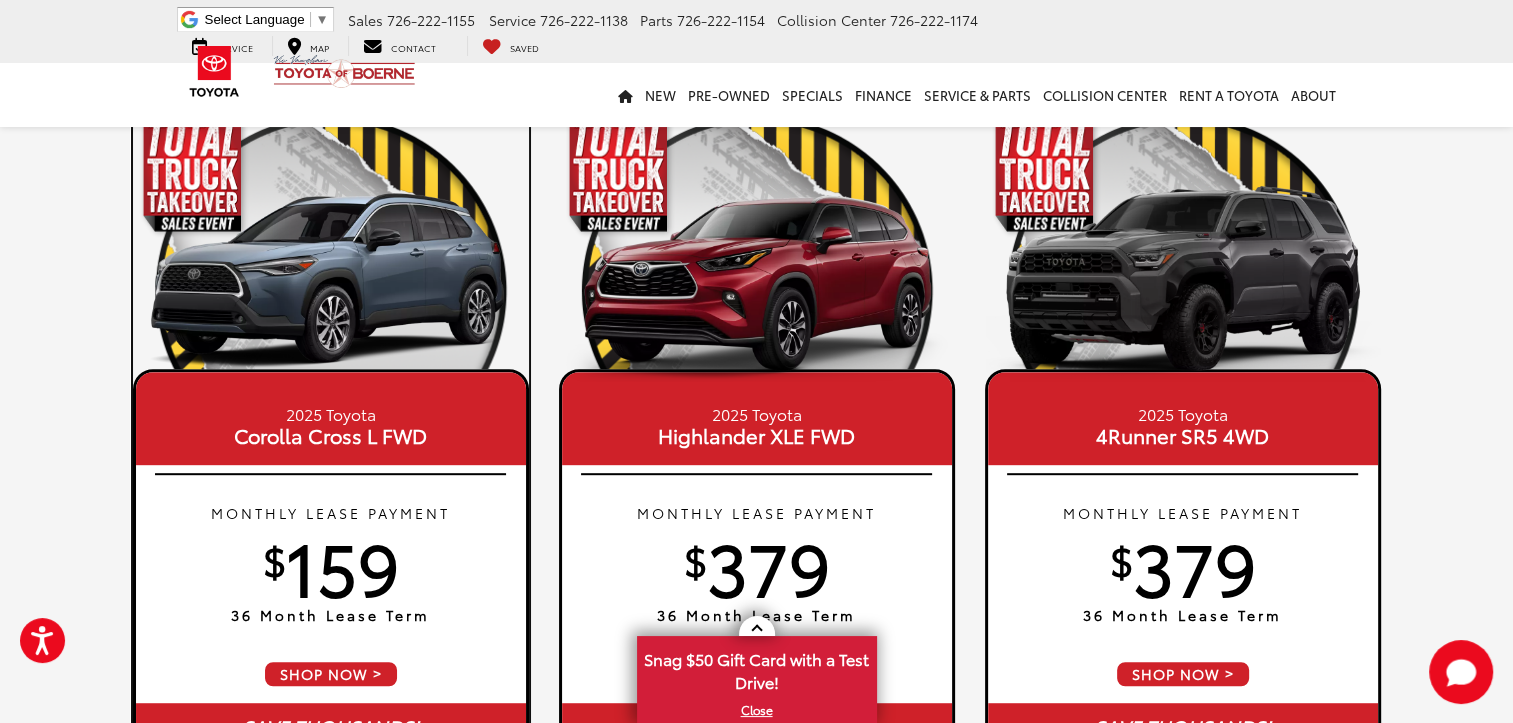 click on "SHOP NOW" at bounding box center [331, 674] 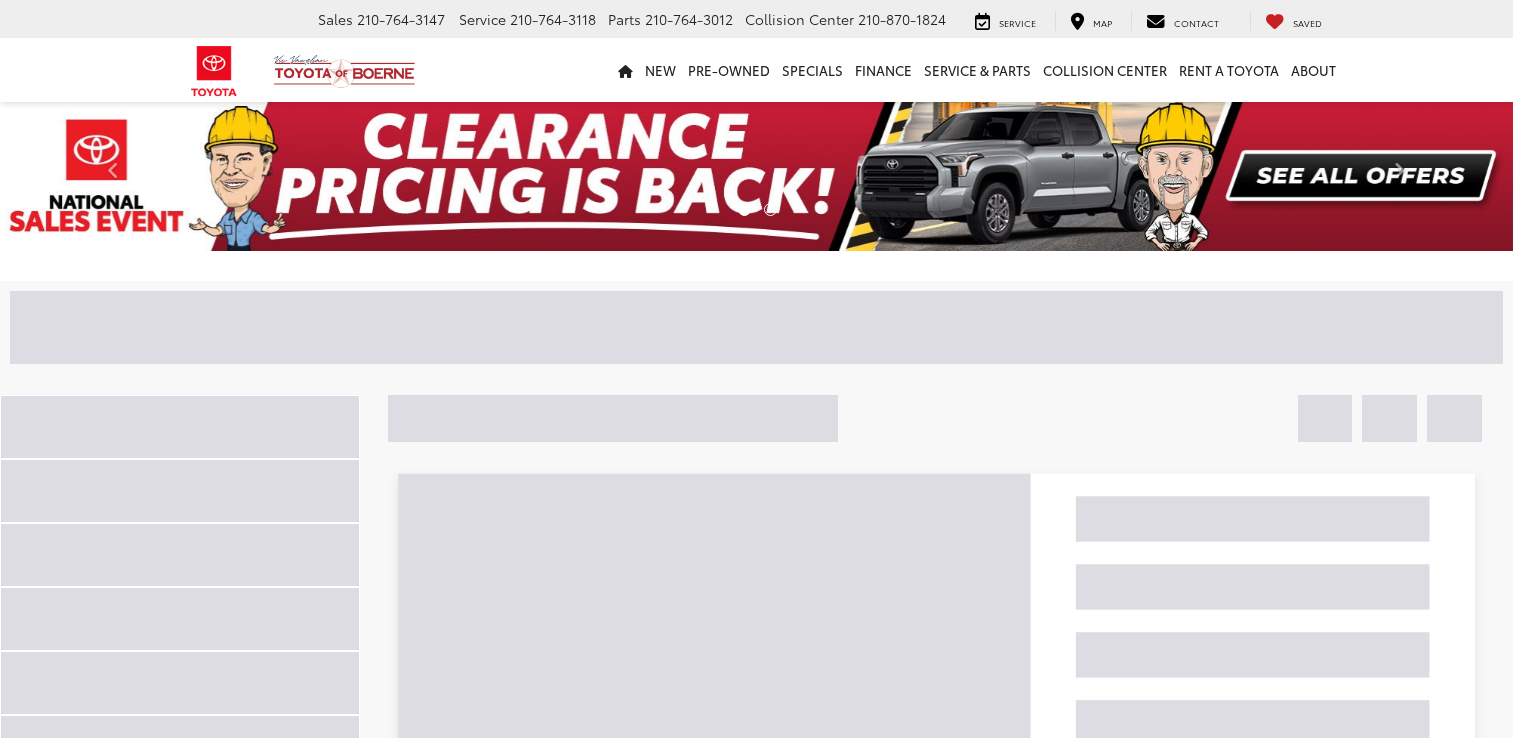 scroll, scrollTop: 0, scrollLeft: 0, axis: both 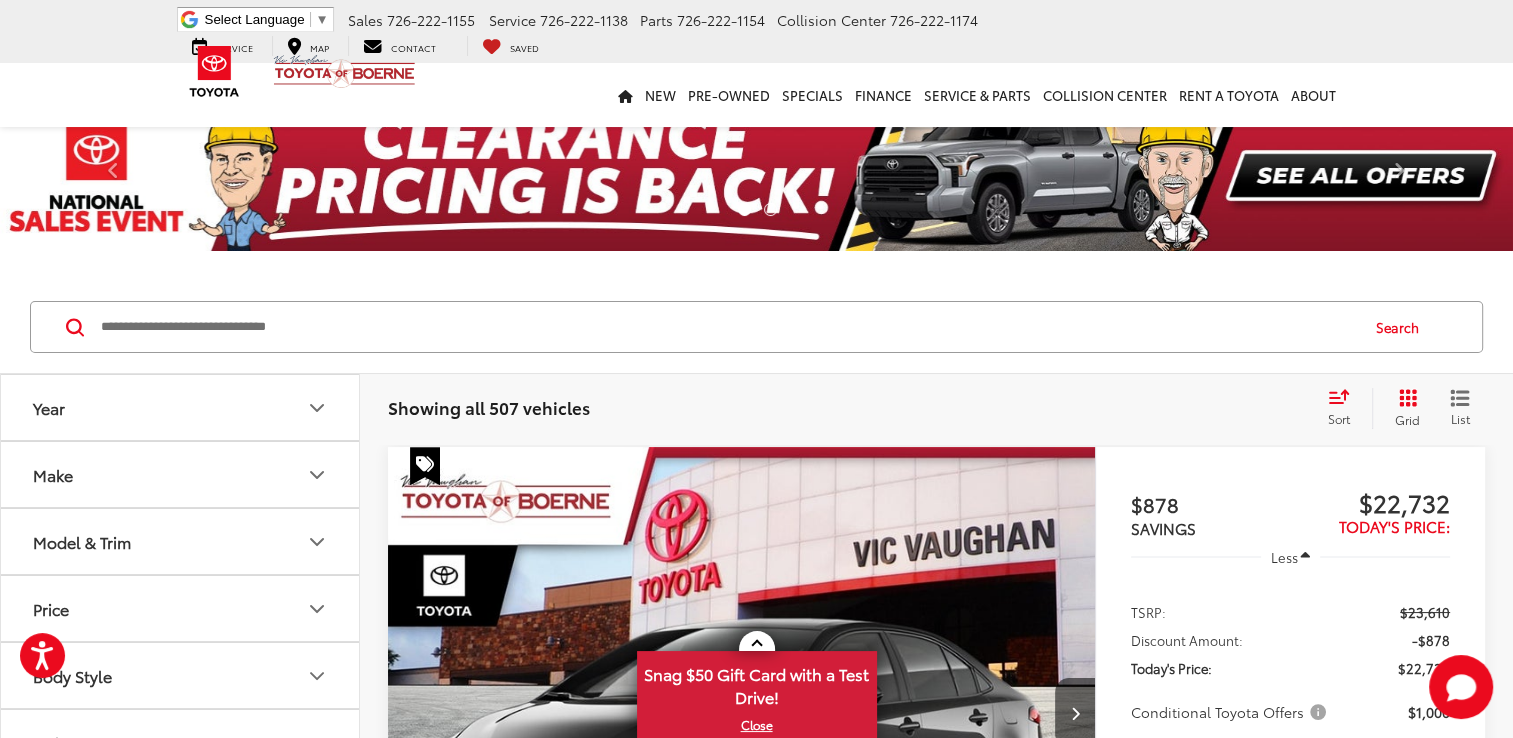 click 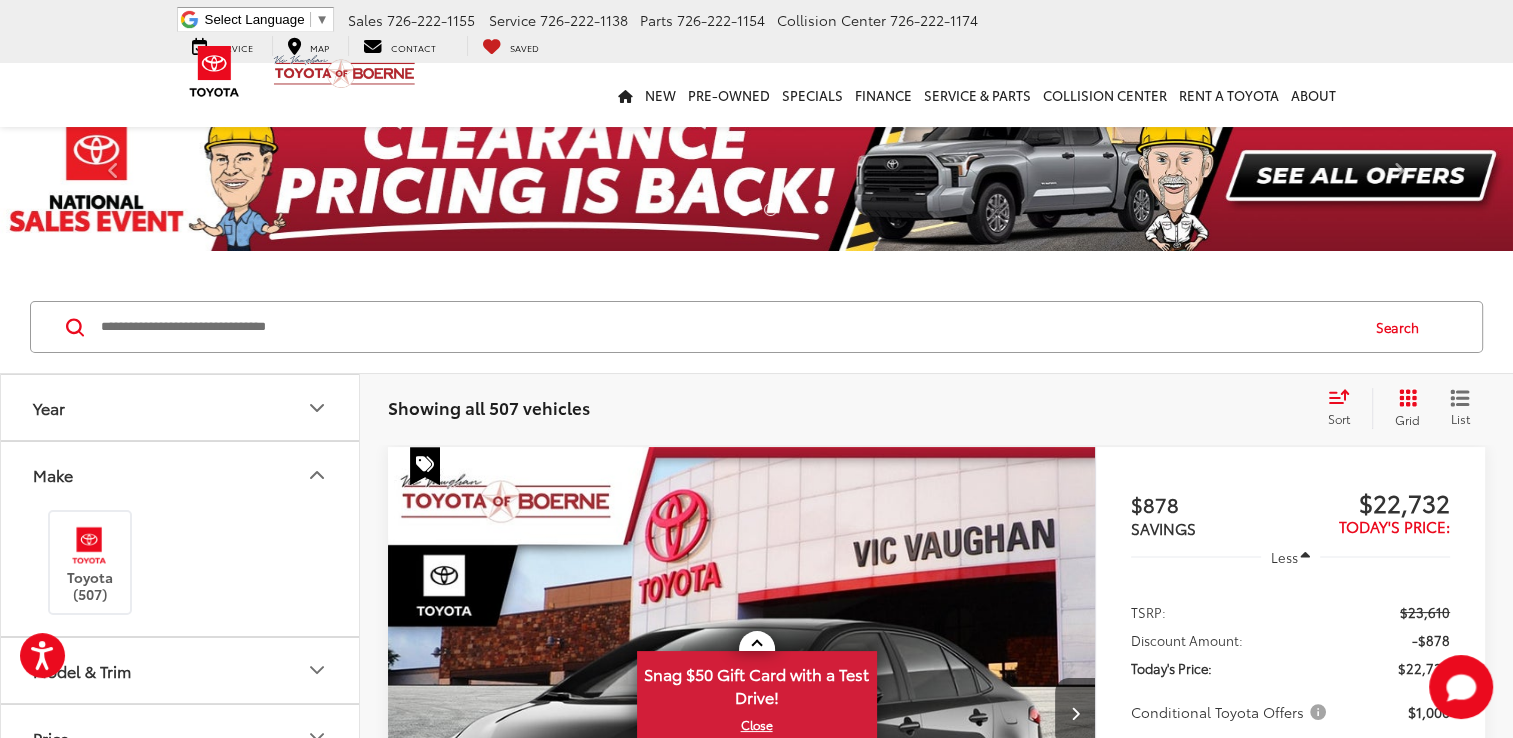 click 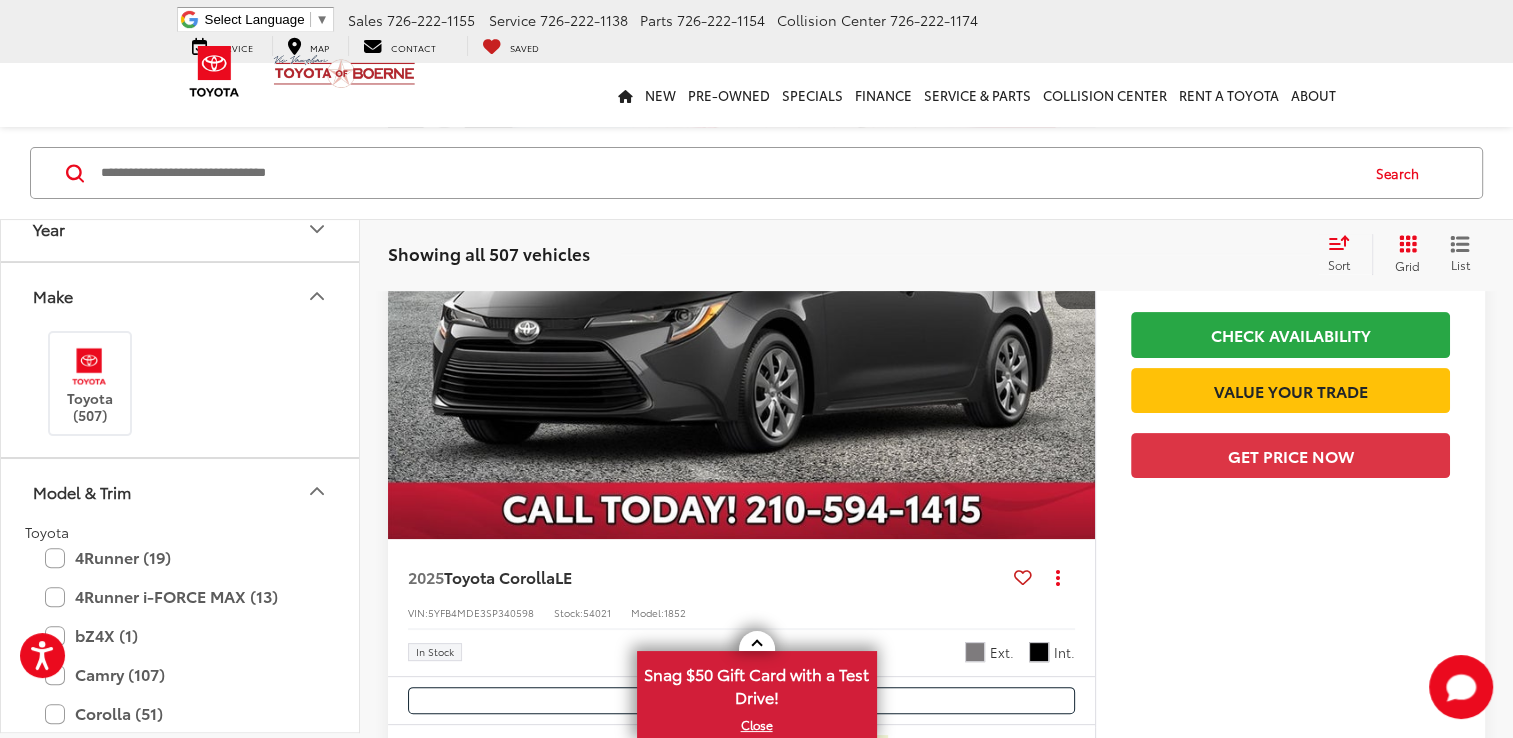 scroll, scrollTop: 453, scrollLeft: 0, axis: vertical 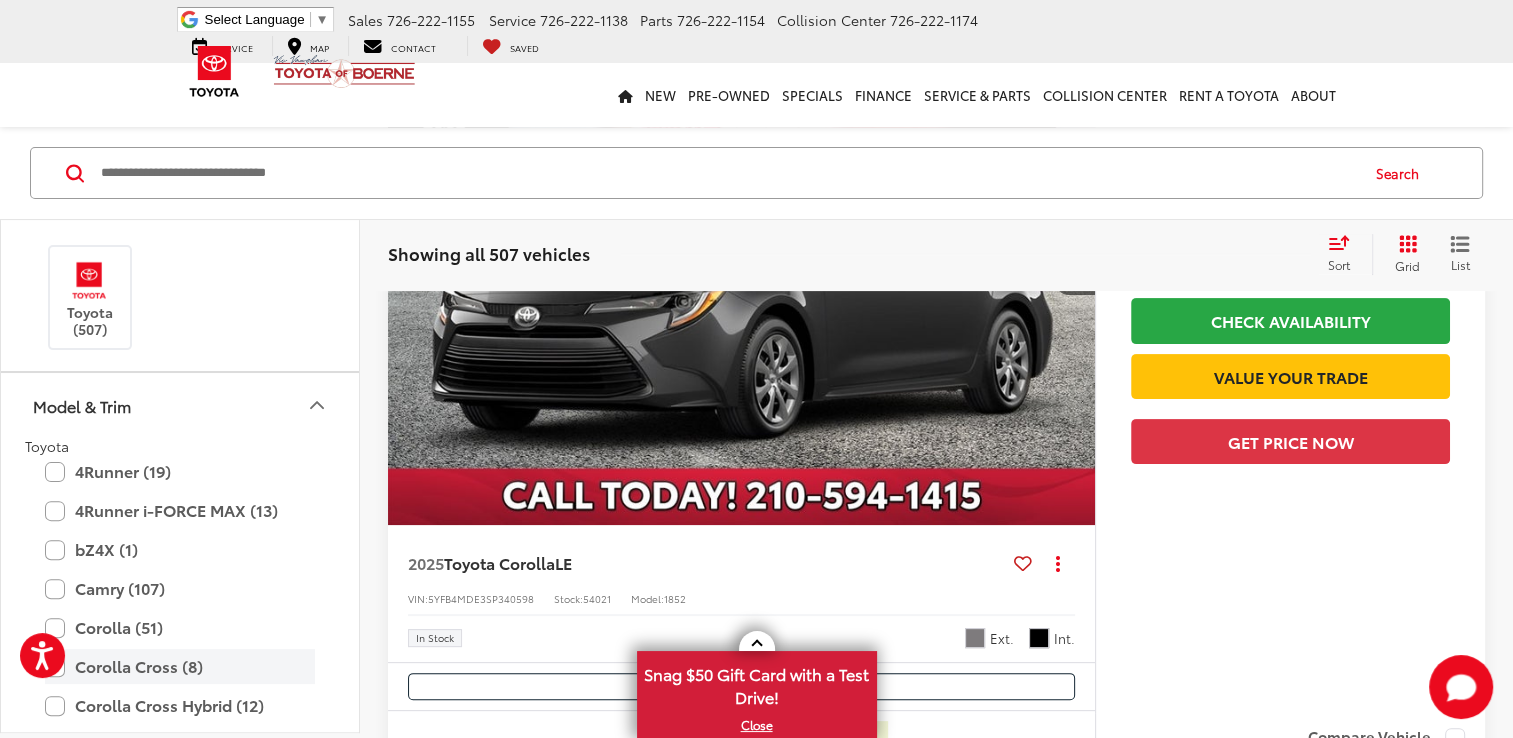 click on "Corolla Cross (8)" at bounding box center (180, 666) 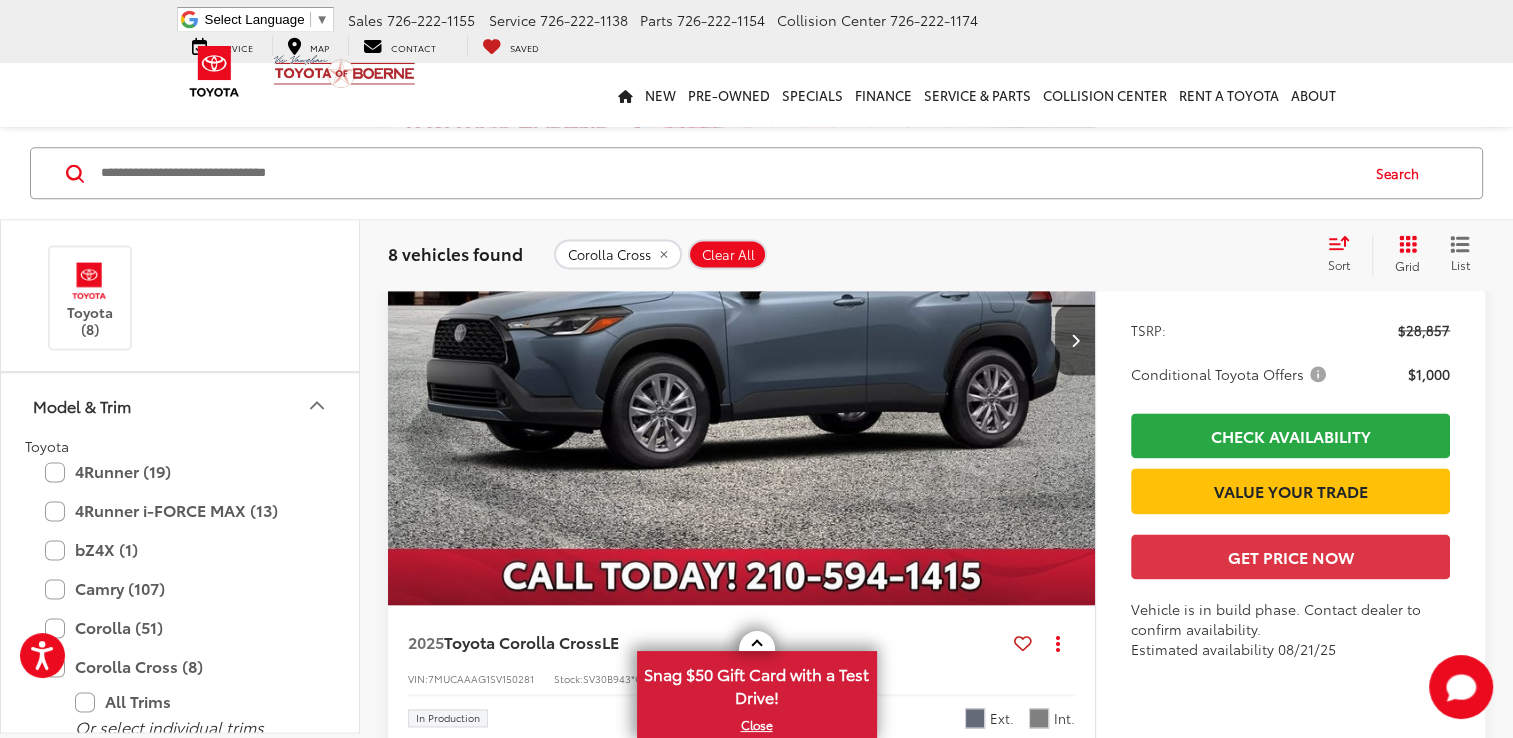 scroll, scrollTop: 2646, scrollLeft: 0, axis: vertical 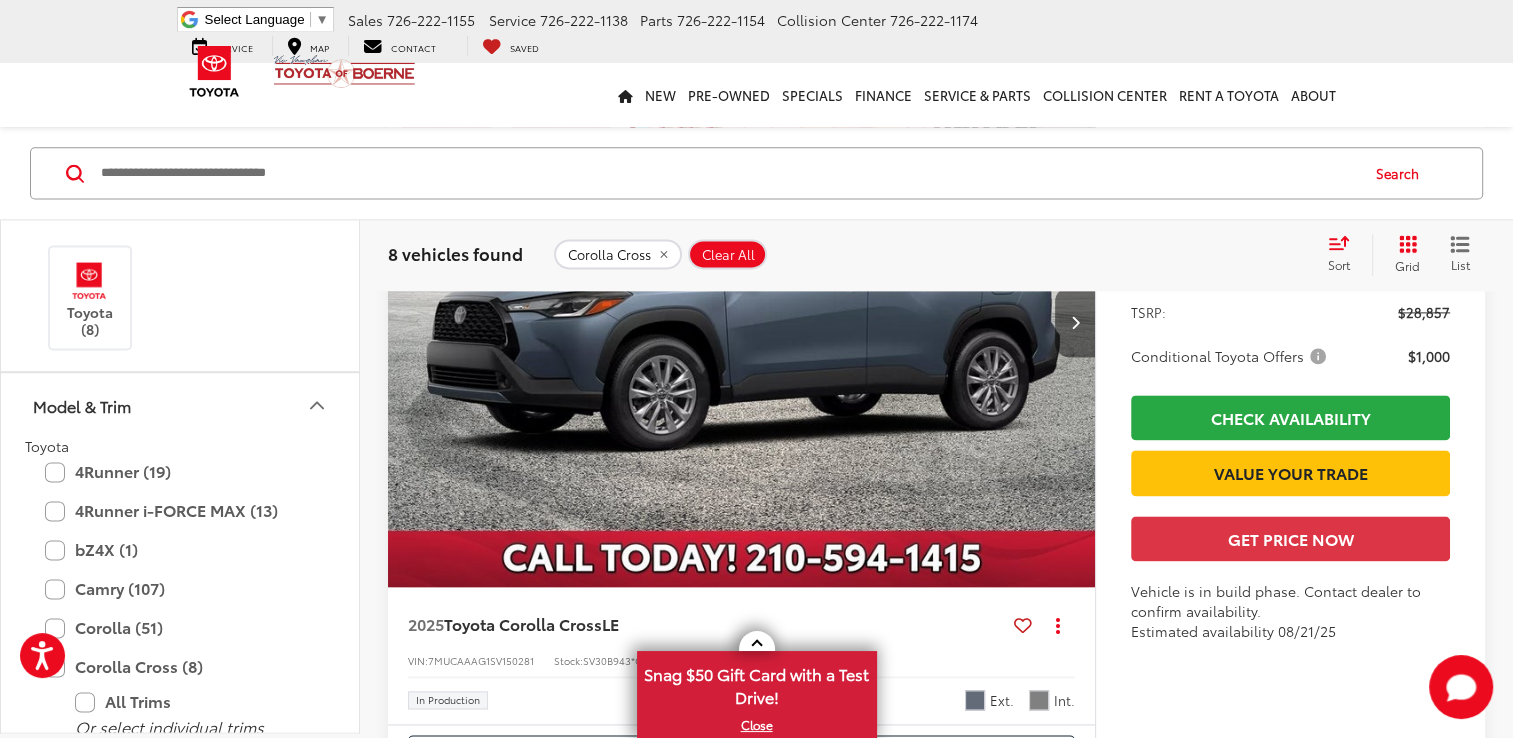 click at bounding box center (1074, 322) 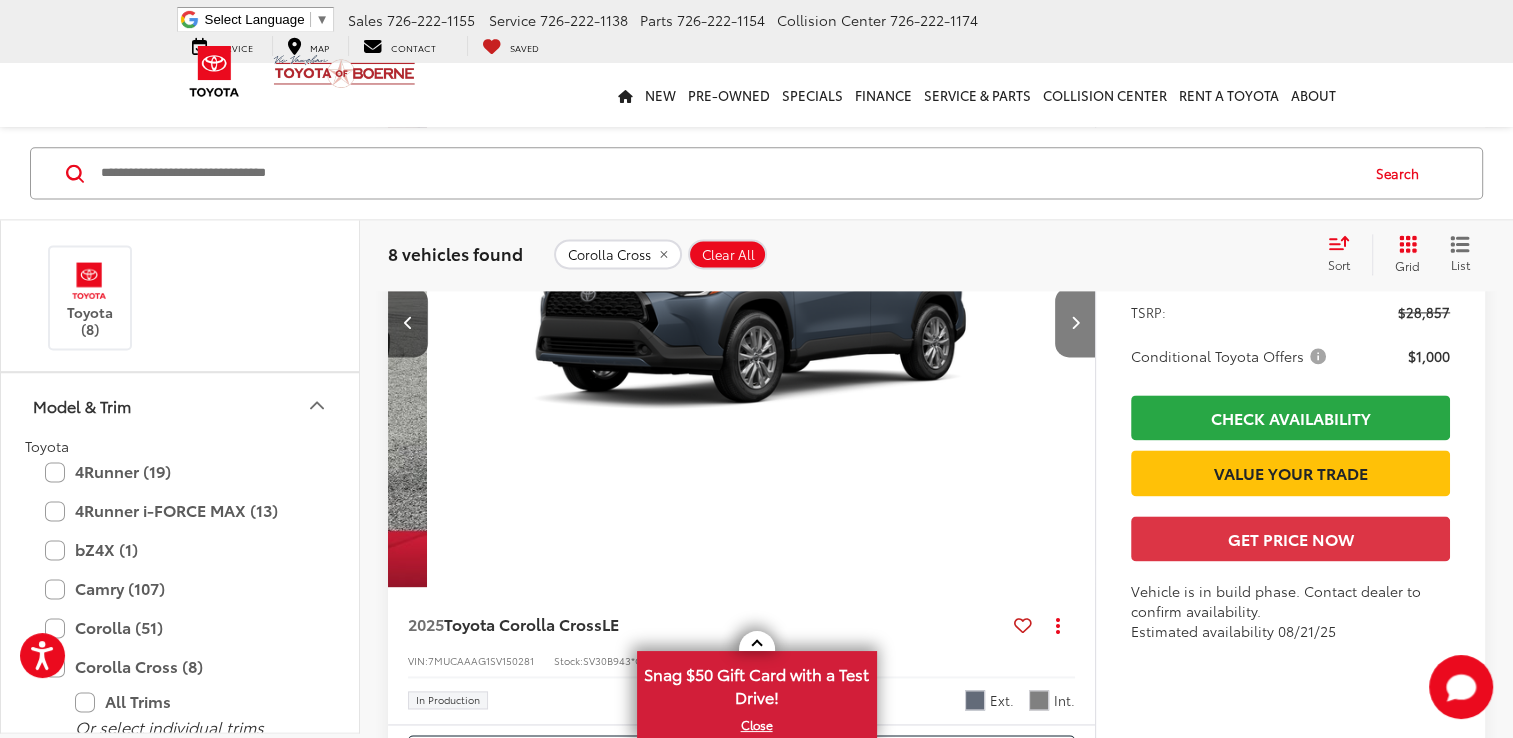 scroll, scrollTop: 0, scrollLeft: 710, axis: horizontal 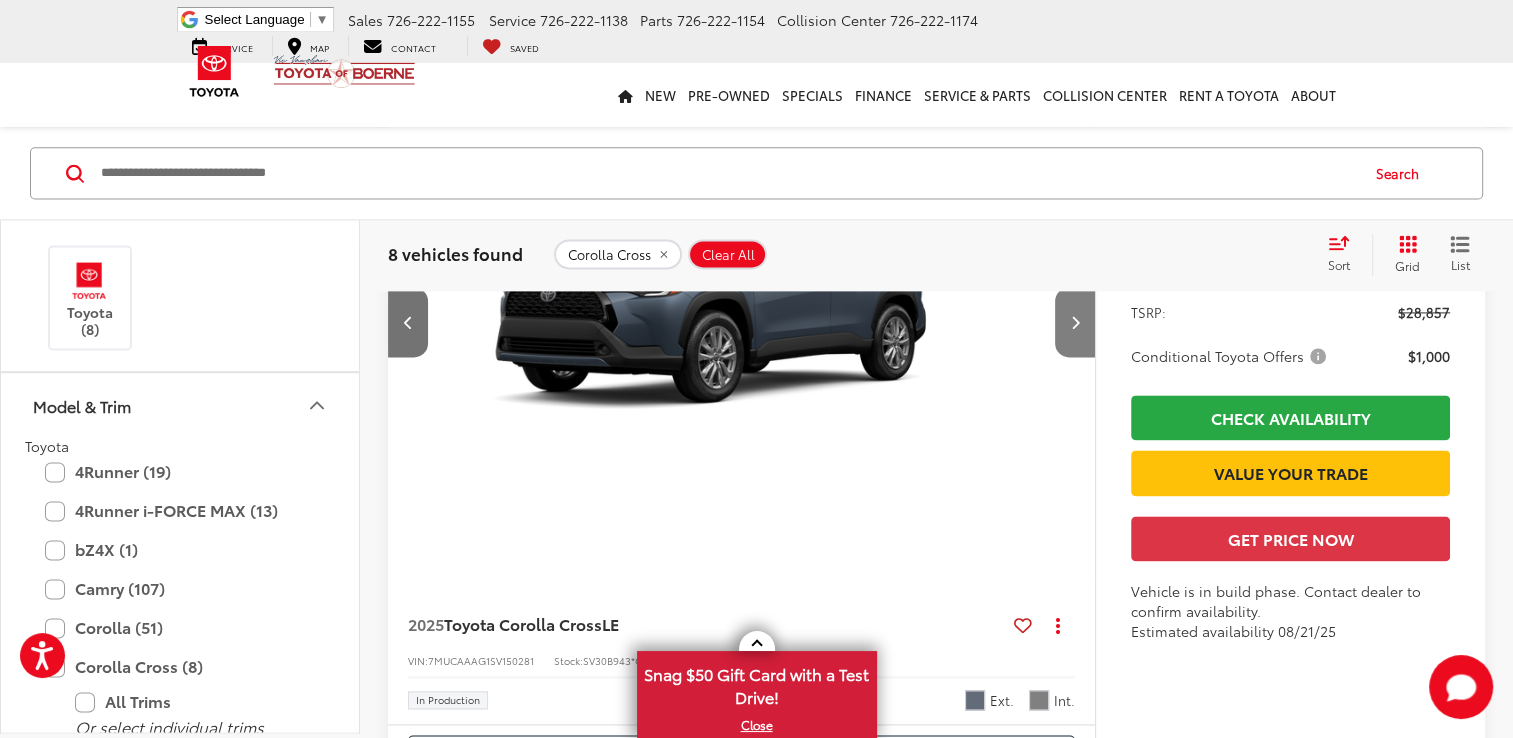 click at bounding box center (1074, 322) 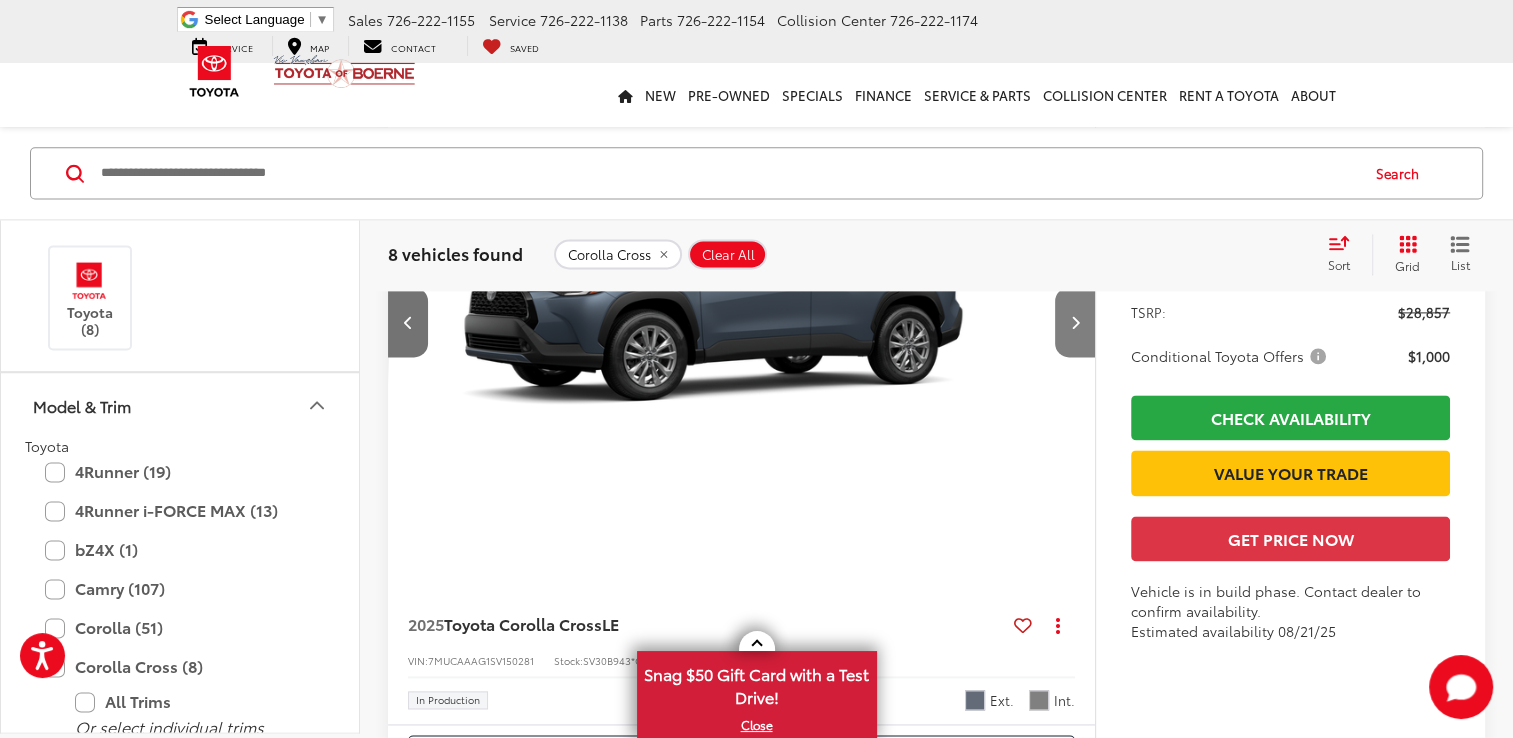 scroll, scrollTop: 0, scrollLeft: 1420, axis: horizontal 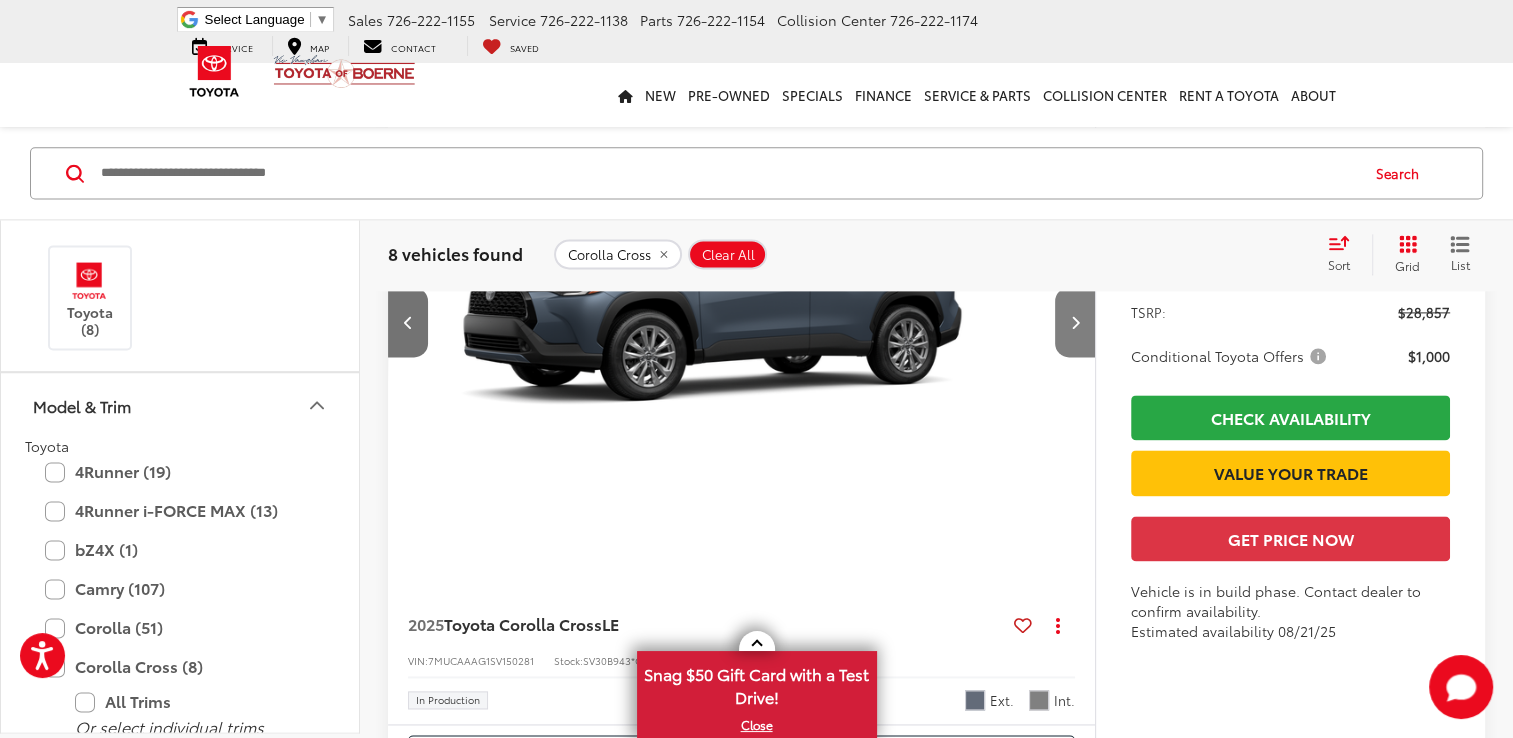 click at bounding box center (1074, 322) 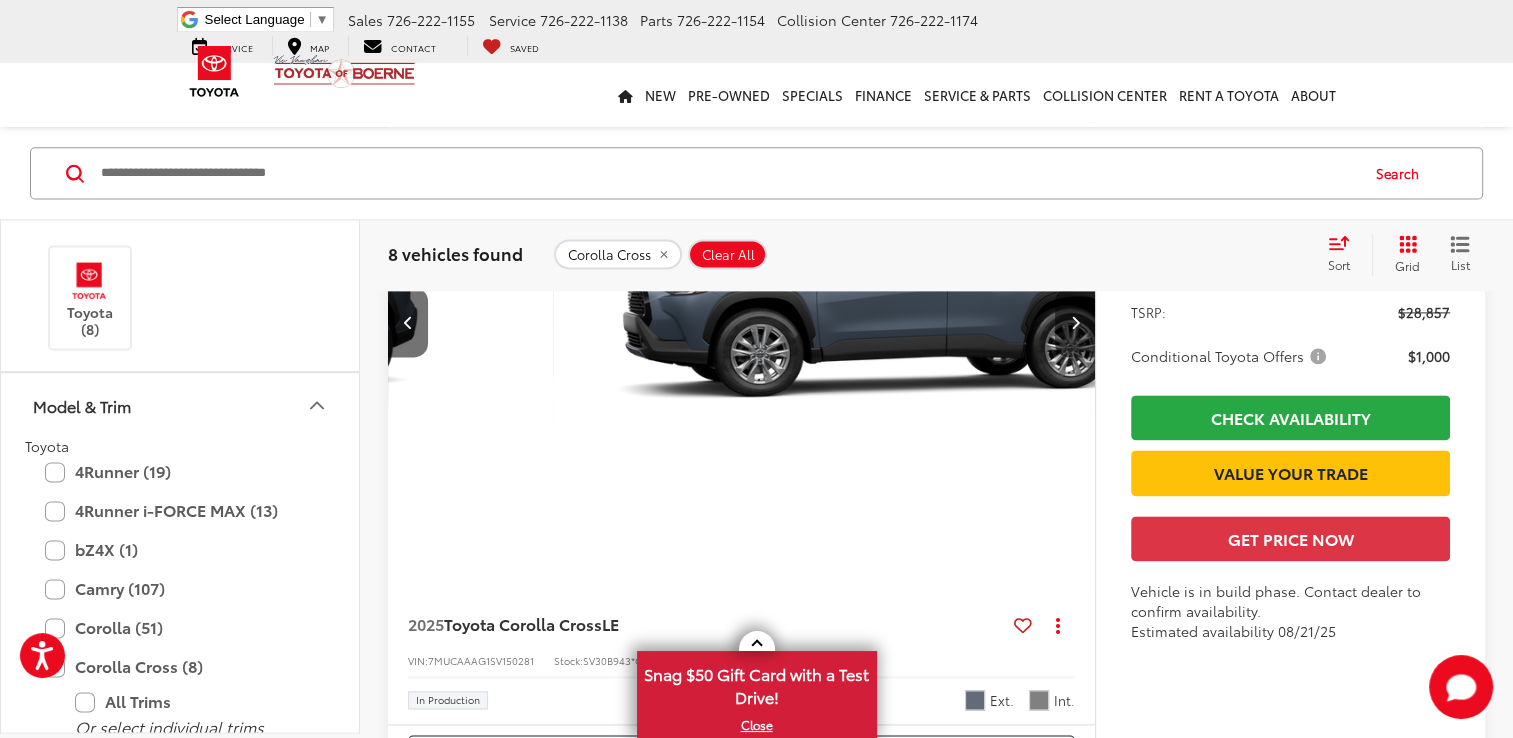 scroll, scrollTop: 0, scrollLeft: 2129, axis: horizontal 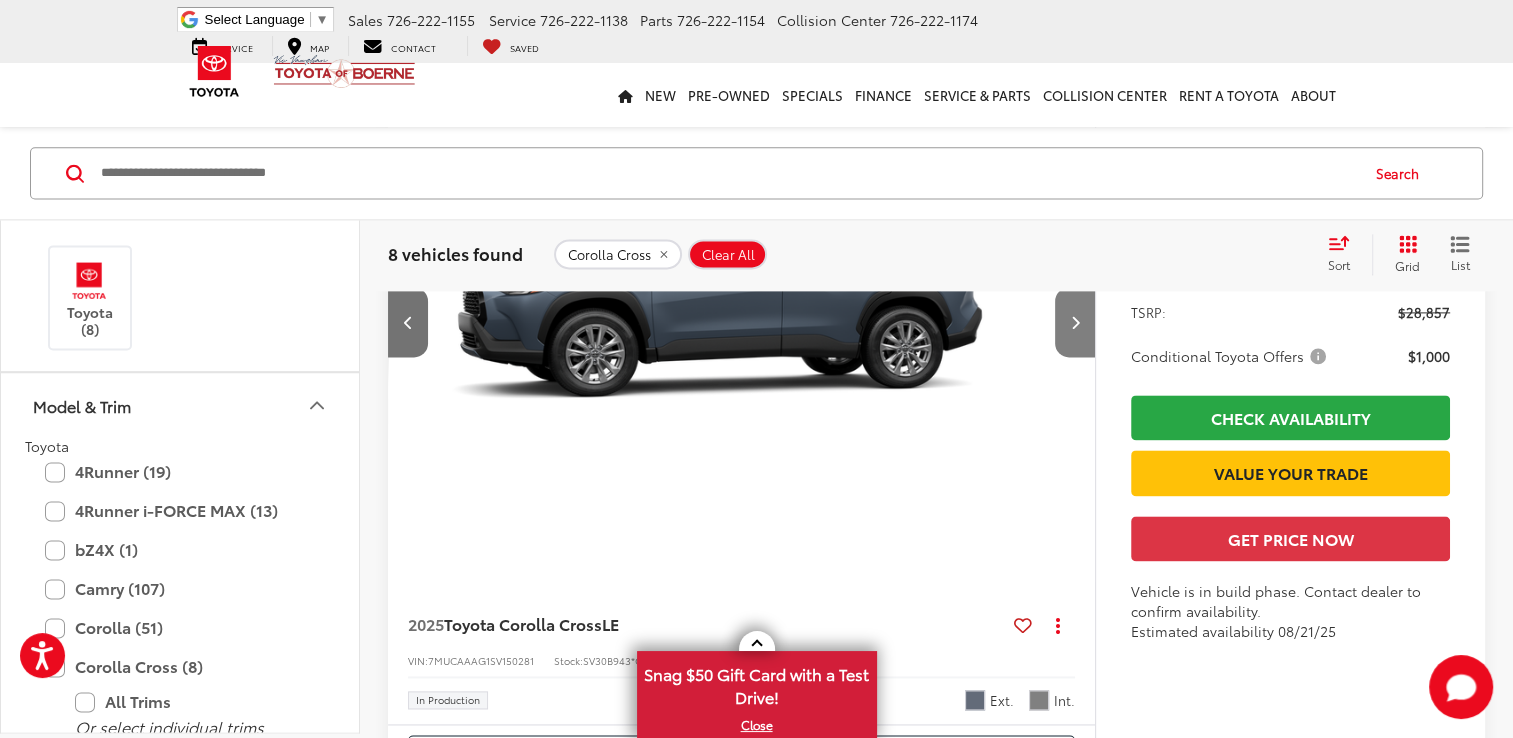 click at bounding box center [1074, 322] 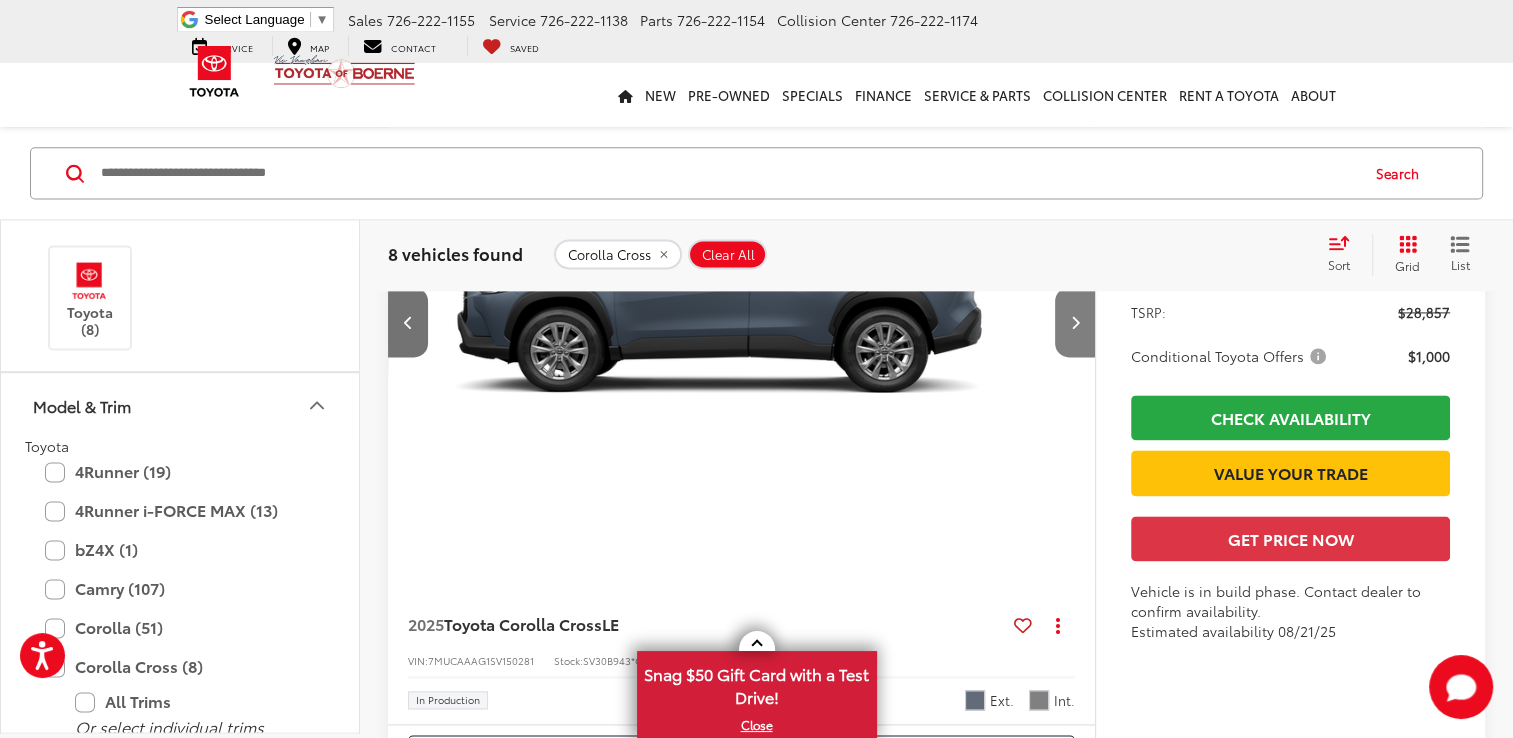 click at bounding box center [1074, 322] 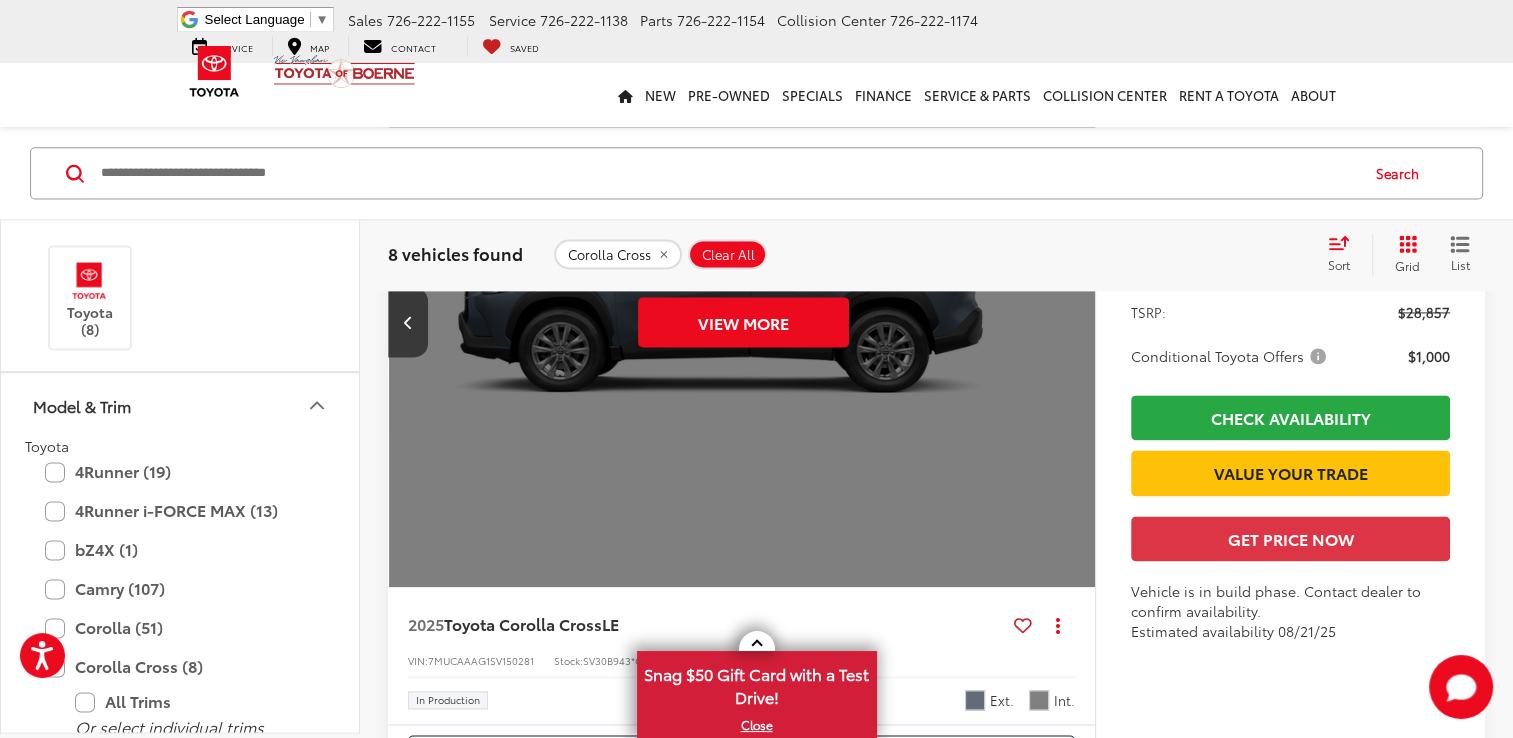 scroll, scrollTop: 0, scrollLeft: 3549, axis: horizontal 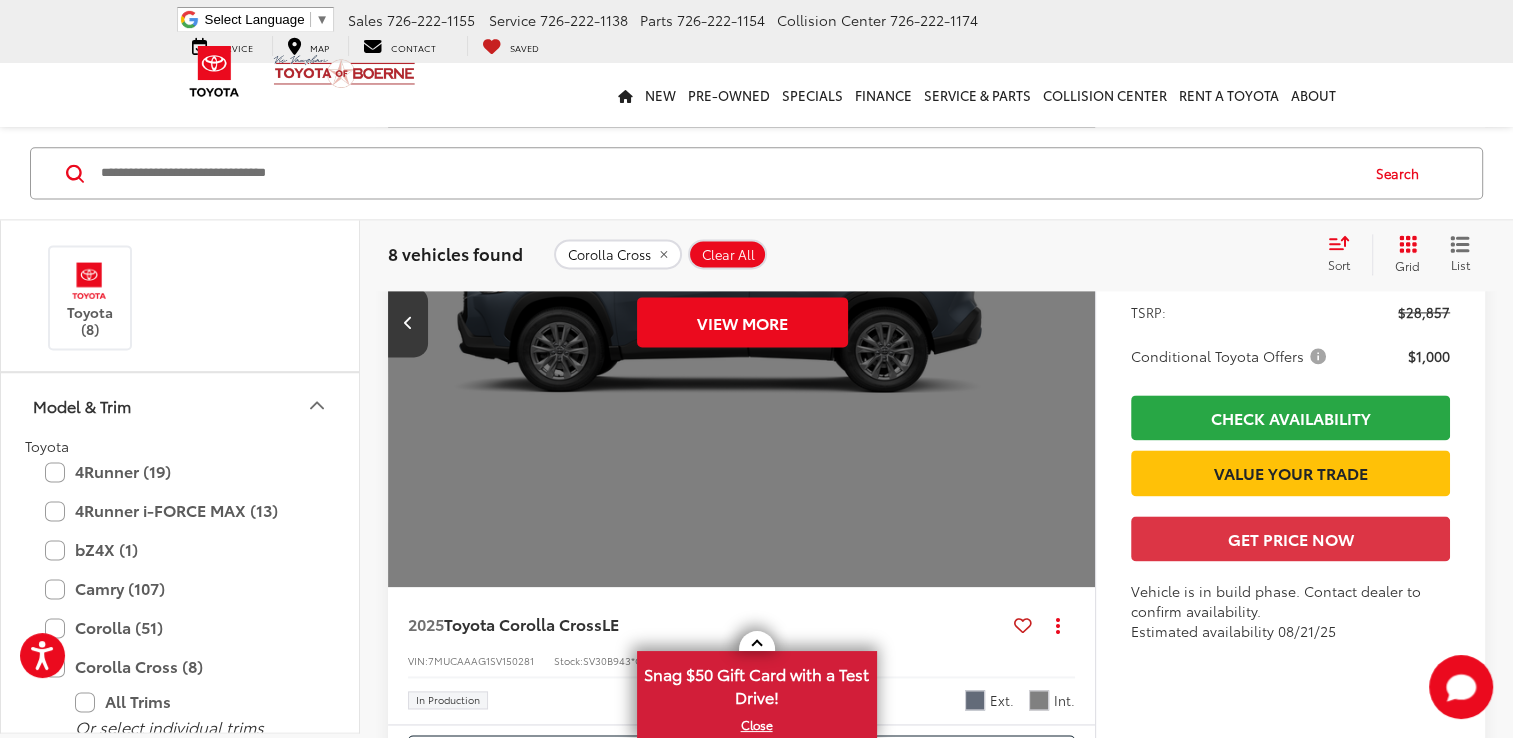click on "View More" at bounding box center (743, 322) 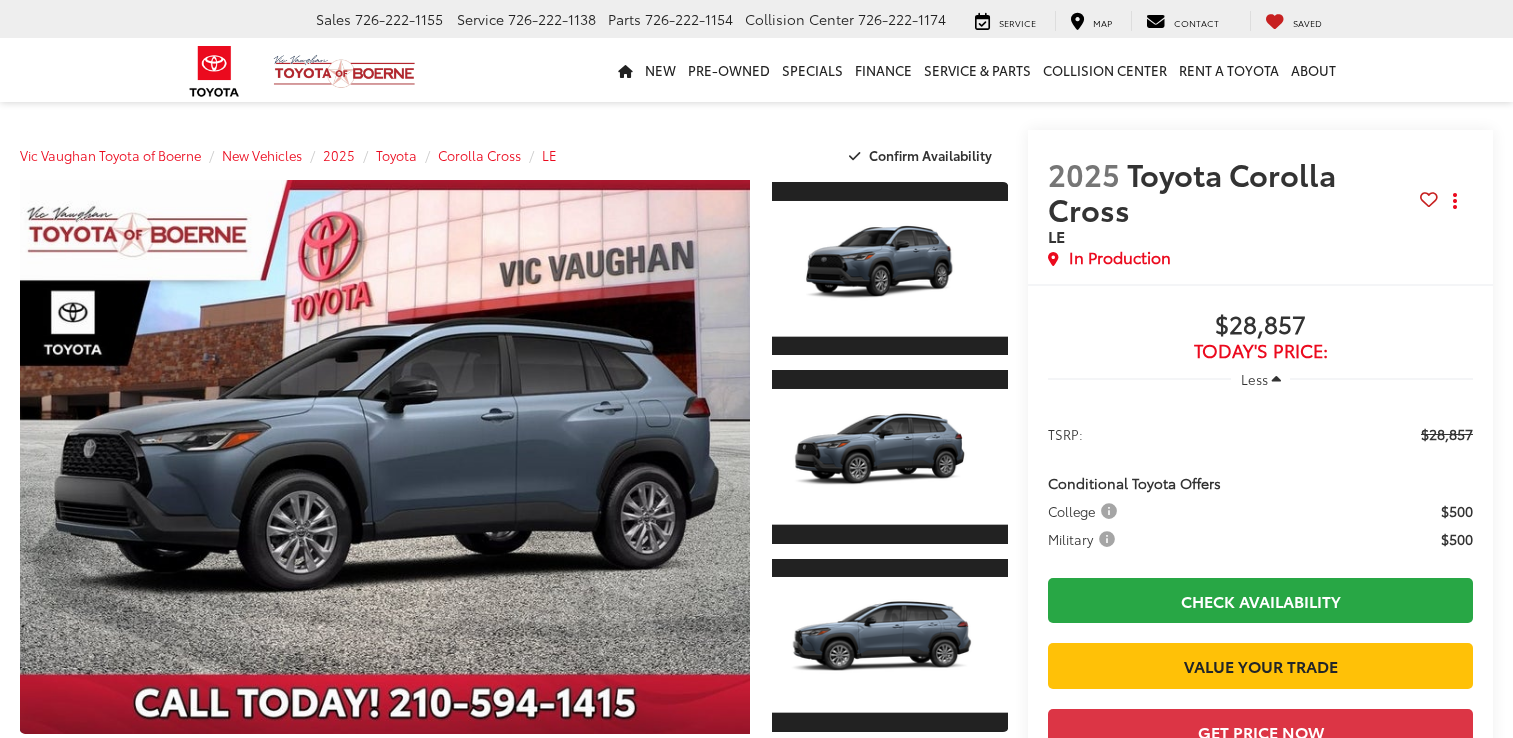 scroll, scrollTop: 0, scrollLeft: 0, axis: both 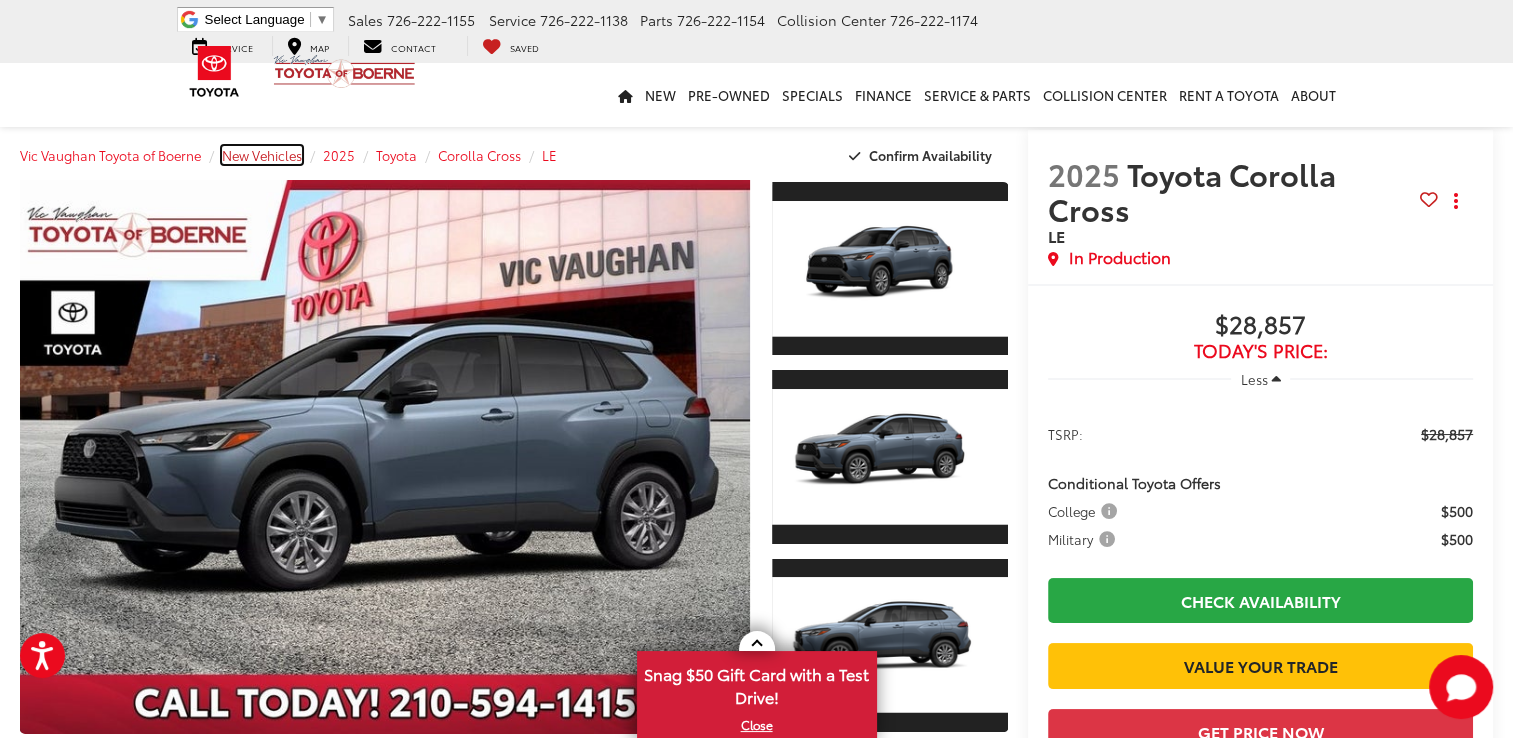 click on "New Vehicles" at bounding box center [262, 155] 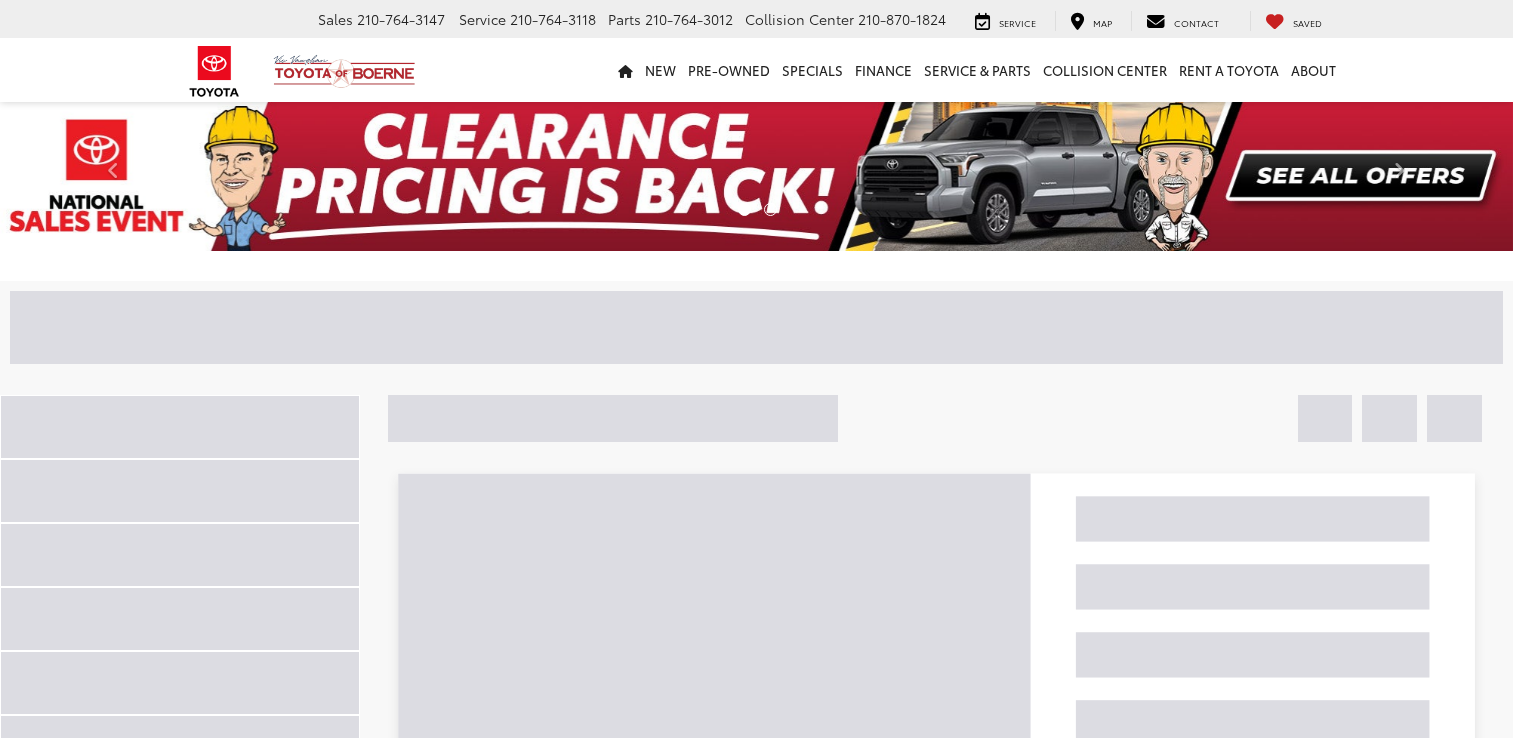 scroll, scrollTop: 0, scrollLeft: 0, axis: both 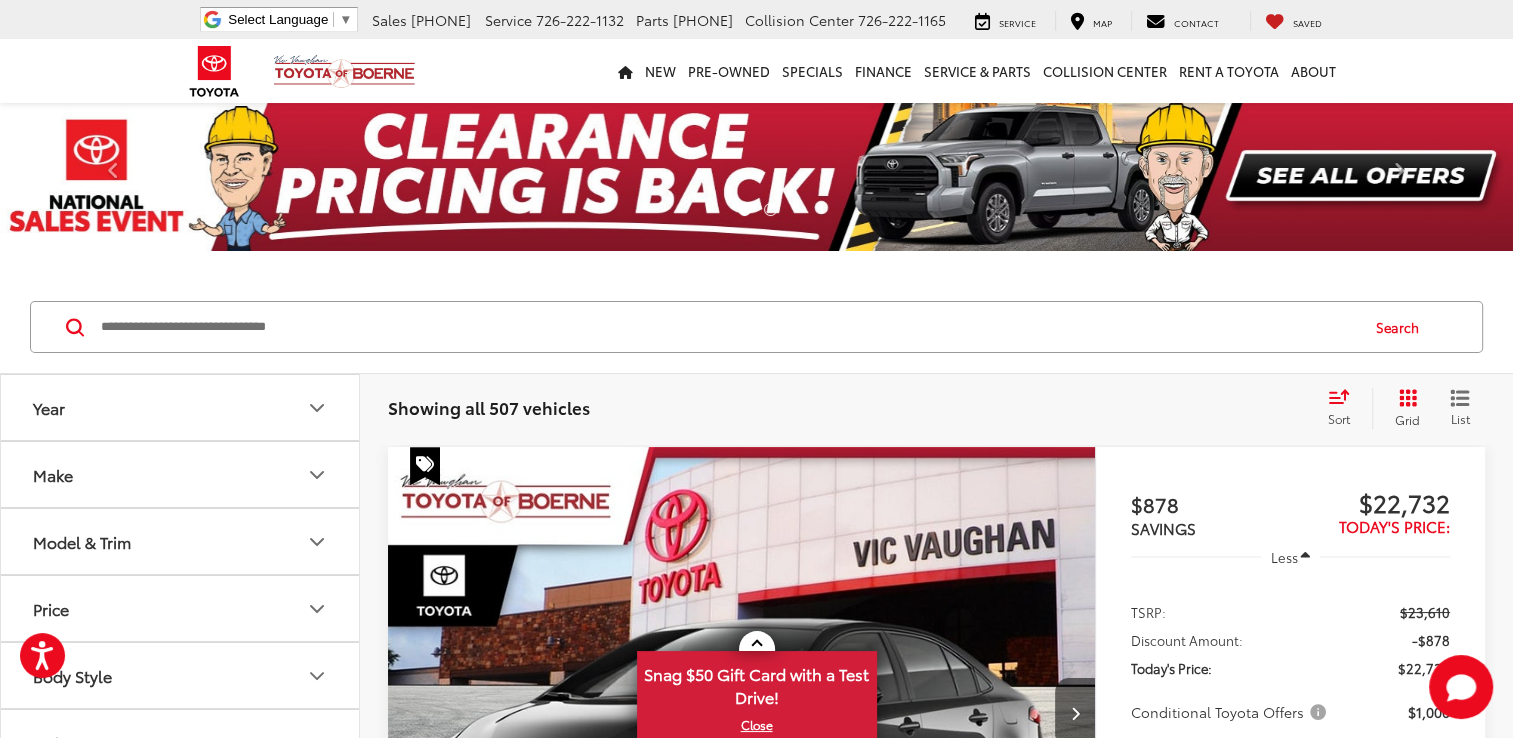 click 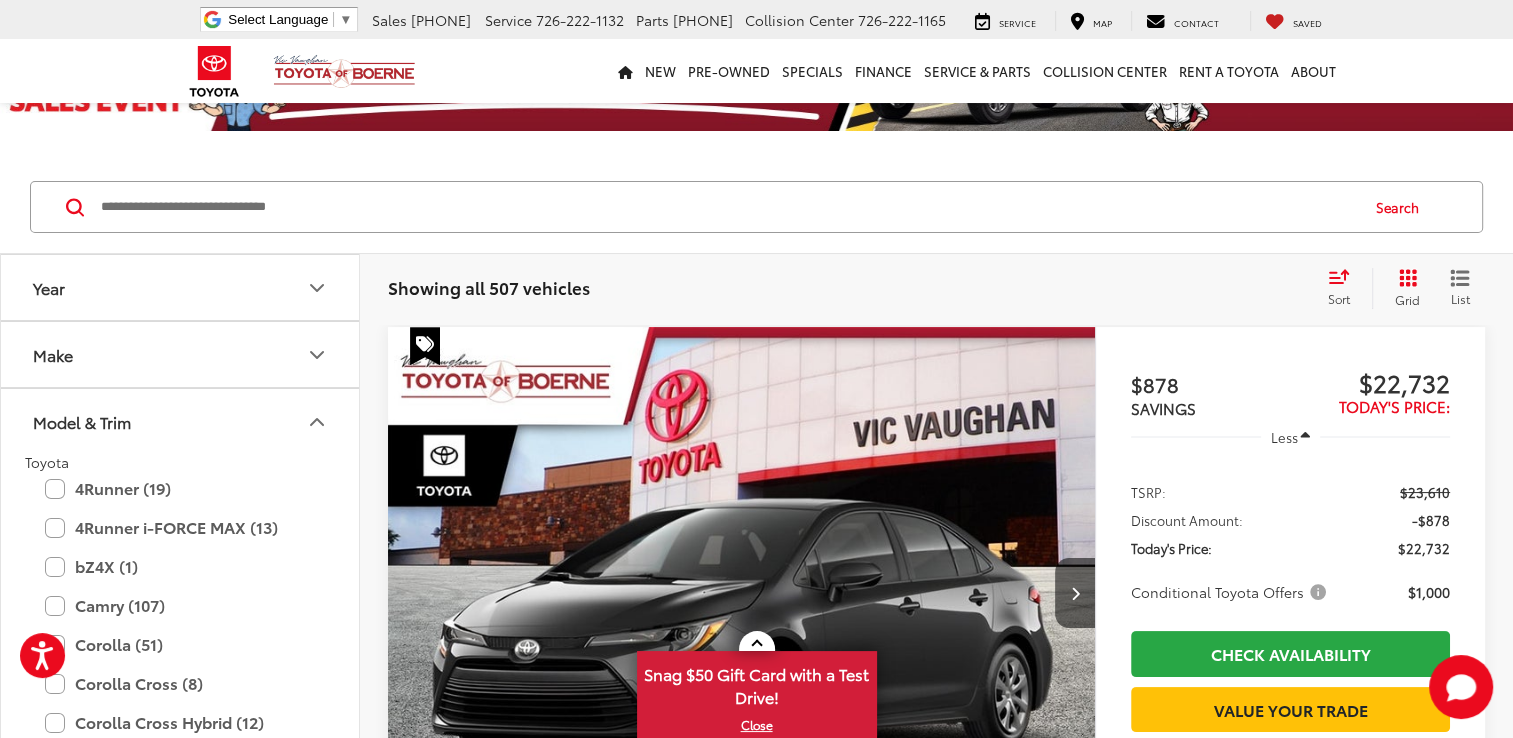 scroll, scrollTop: 213, scrollLeft: 0, axis: vertical 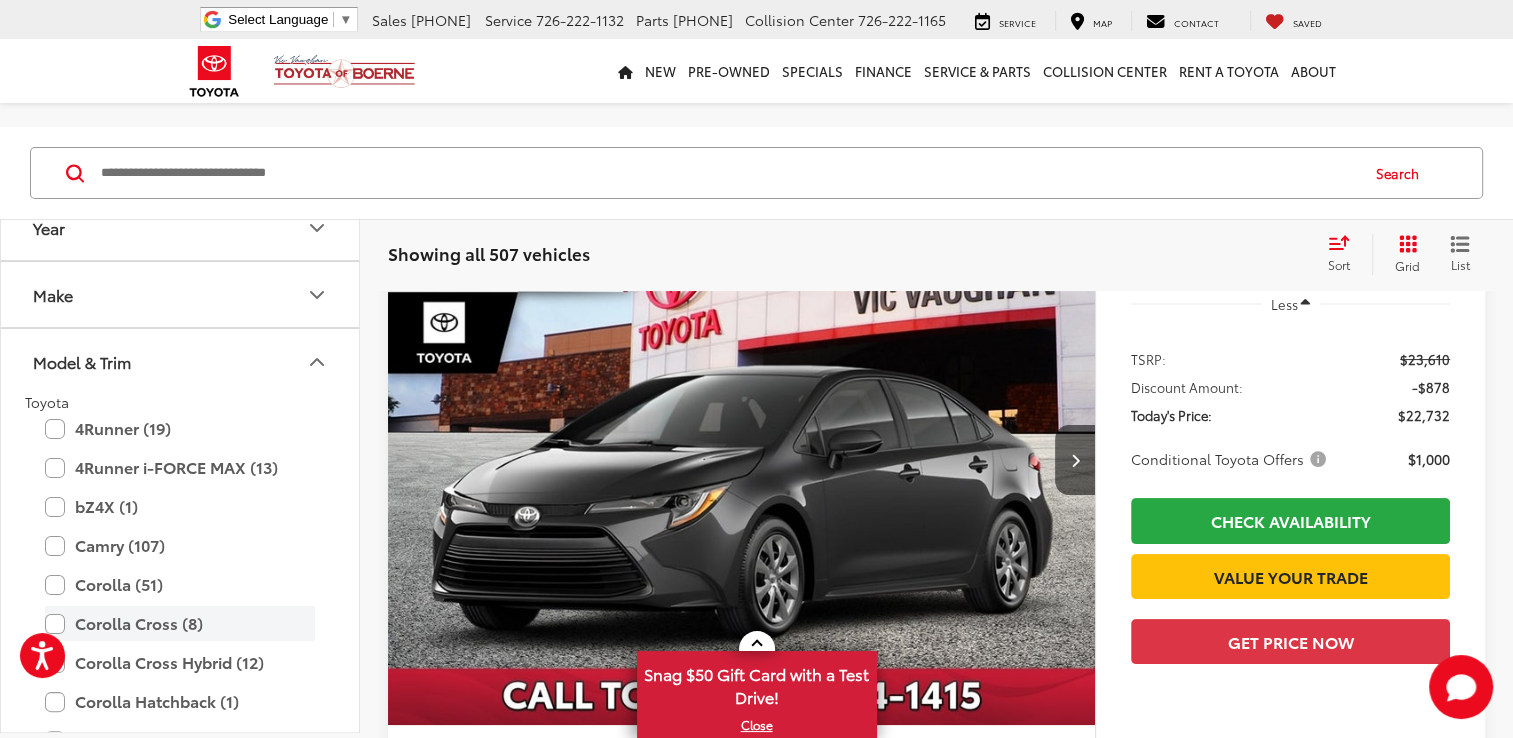 click on "Corolla Cross (8)" at bounding box center (180, 624) 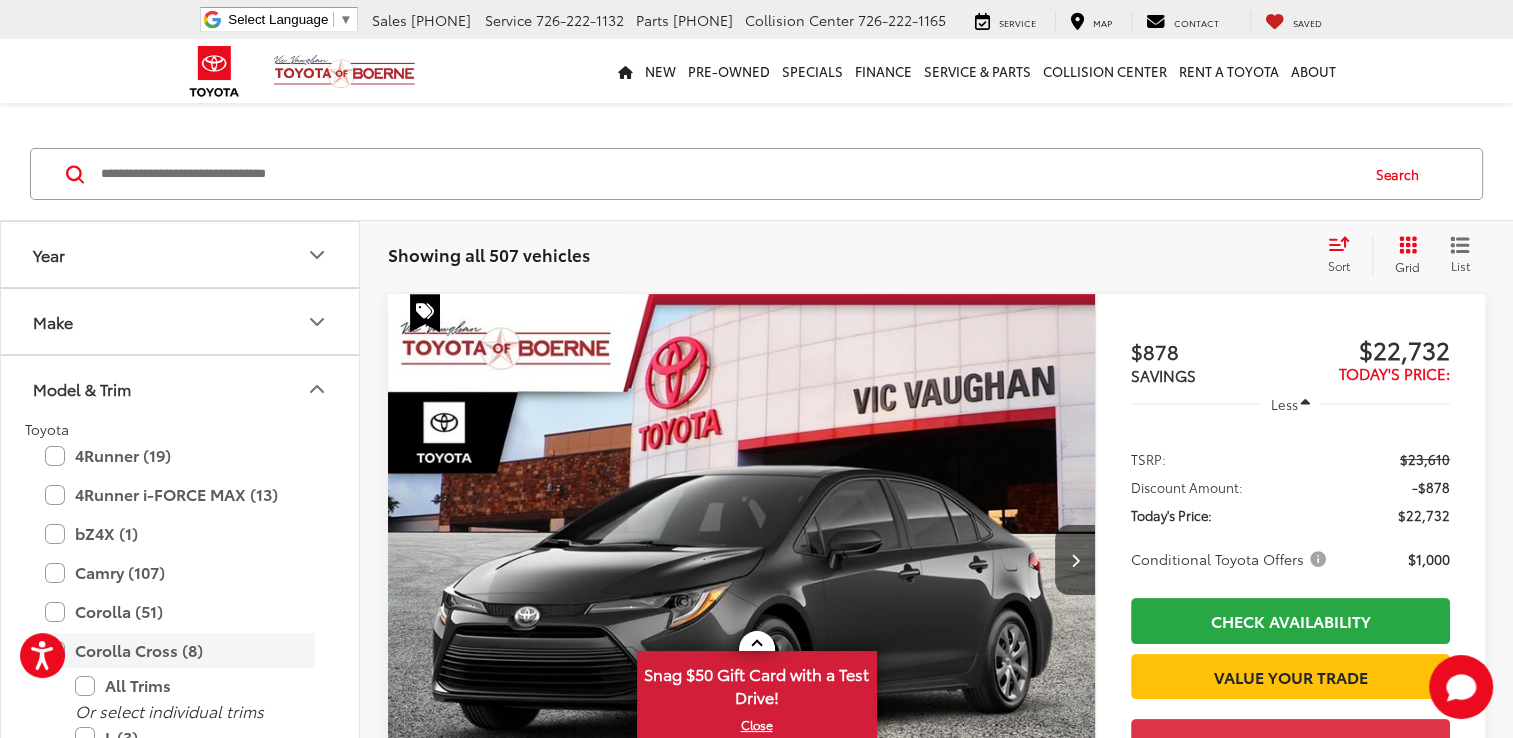 scroll, scrollTop: 153, scrollLeft: 0, axis: vertical 